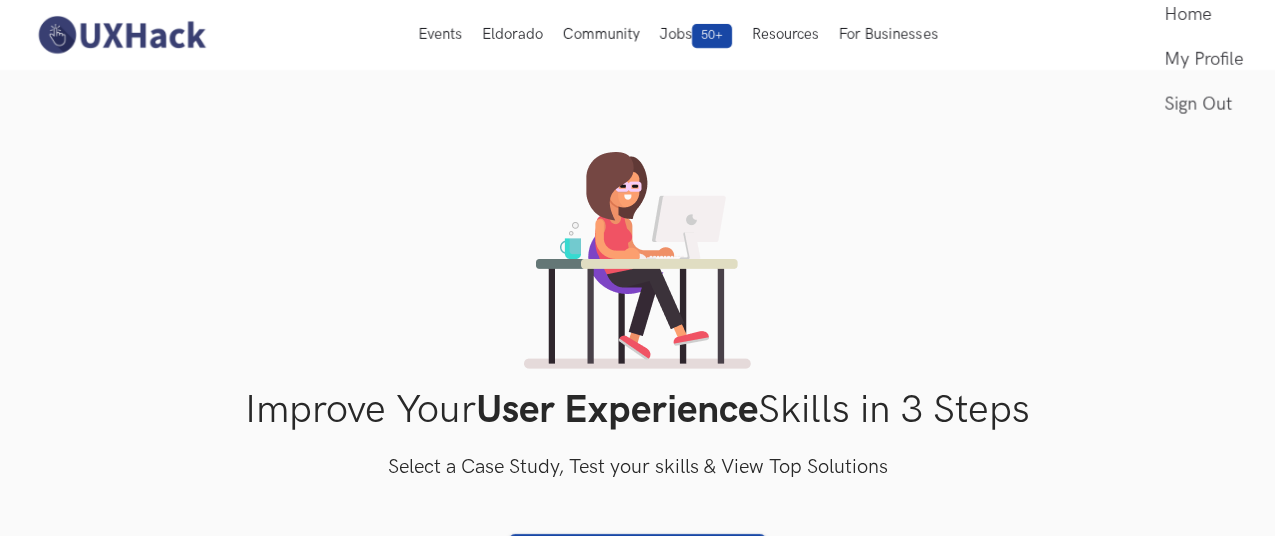 scroll, scrollTop: 0, scrollLeft: 0, axis: both 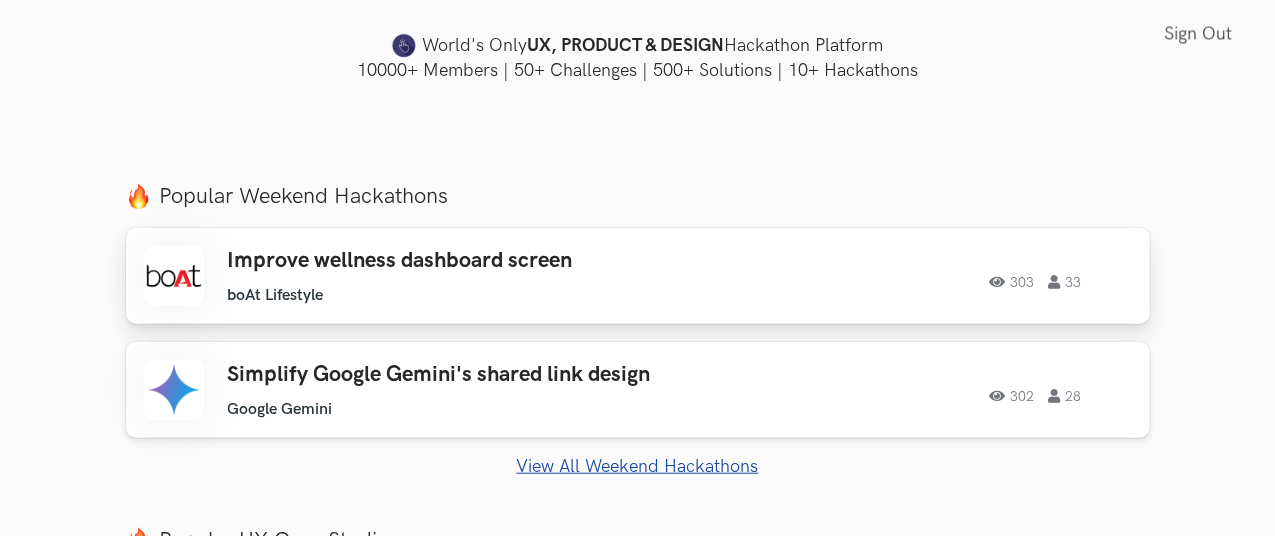 click on "303" at bounding box center (1012, 282) 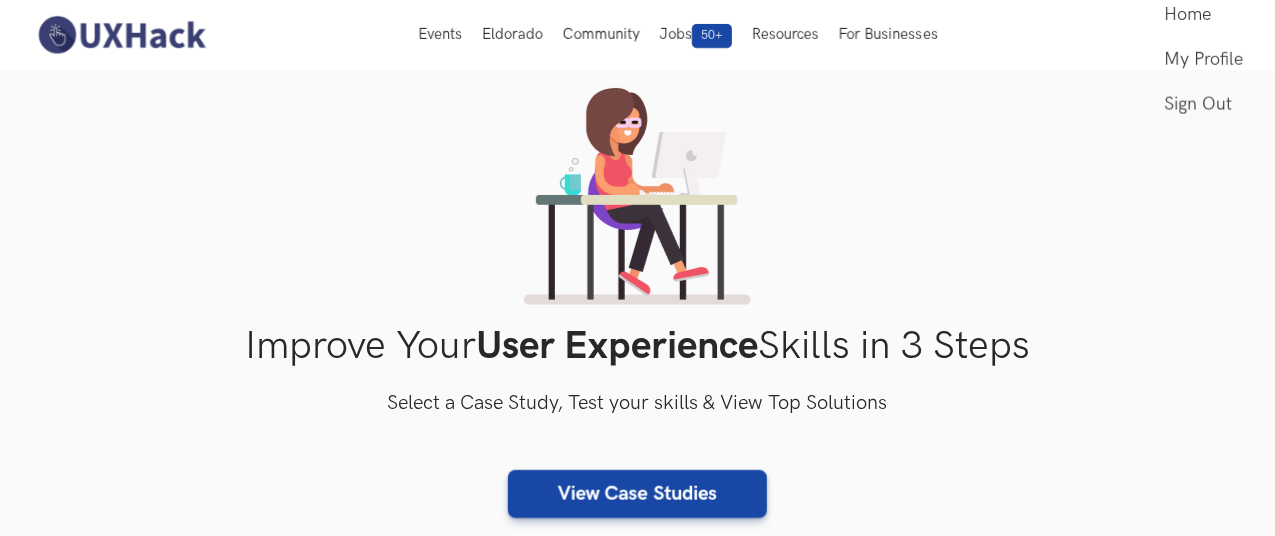 scroll, scrollTop: 200, scrollLeft: 0, axis: vertical 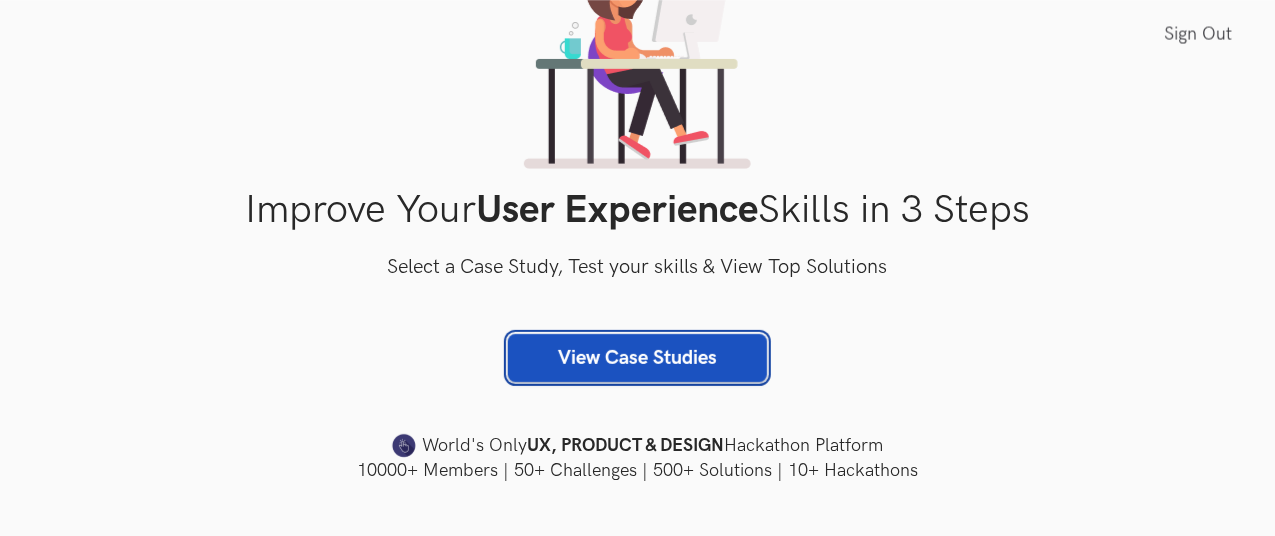 click on "View Case Studies" at bounding box center [637, 358] 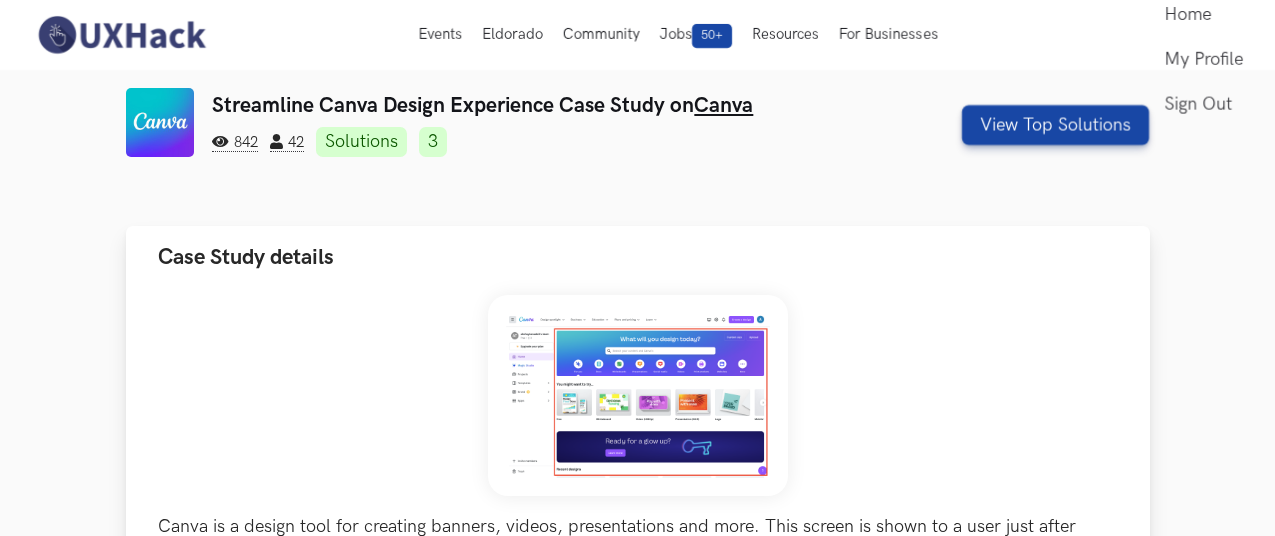 scroll, scrollTop: 123, scrollLeft: 0, axis: vertical 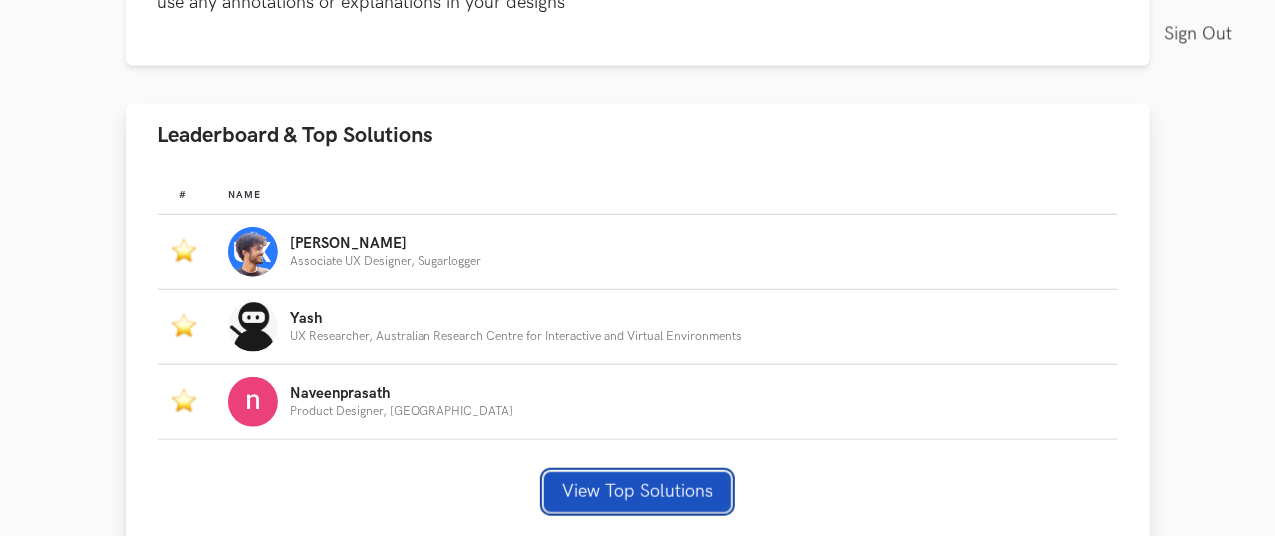 click on "View Top Solutions" at bounding box center (637, 492) 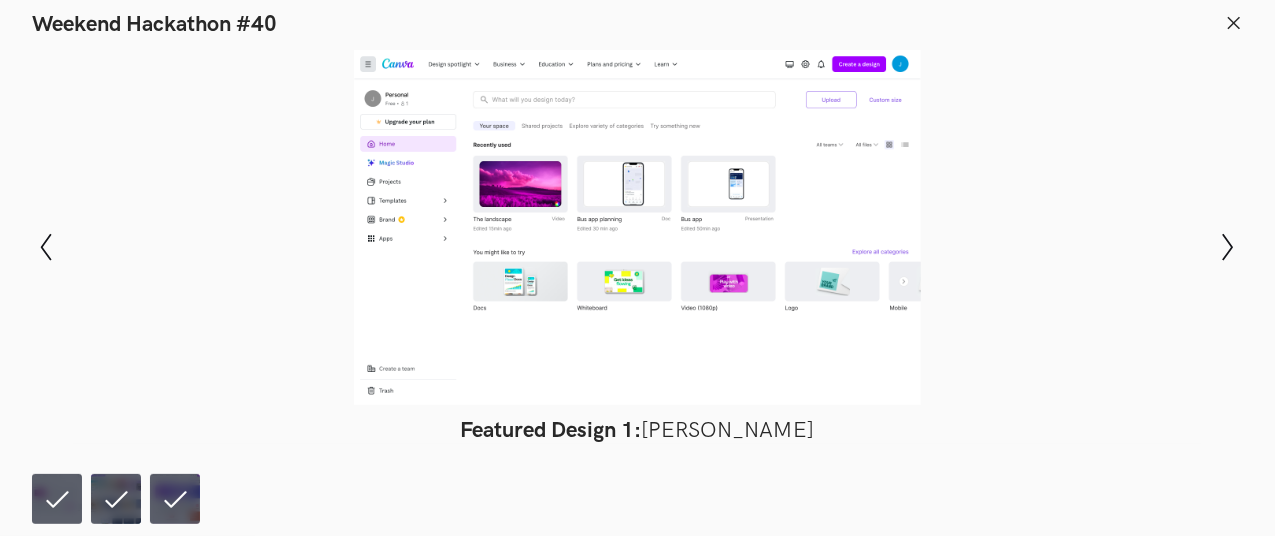 scroll, scrollTop: 1000, scrollLeft: 0, axis: vertical 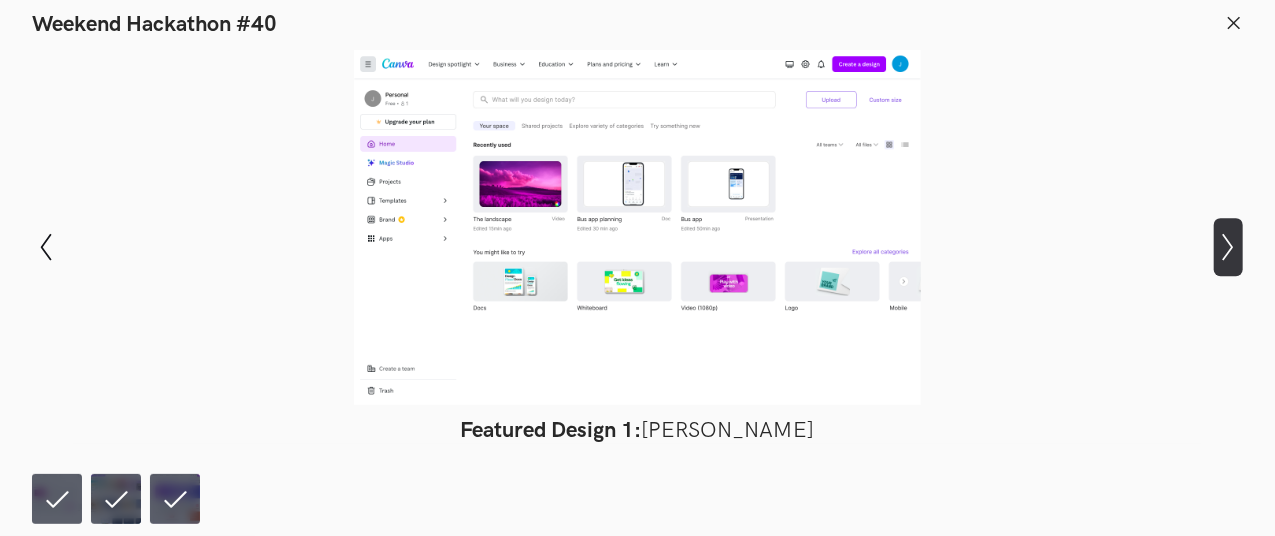 click on "Show next slide" 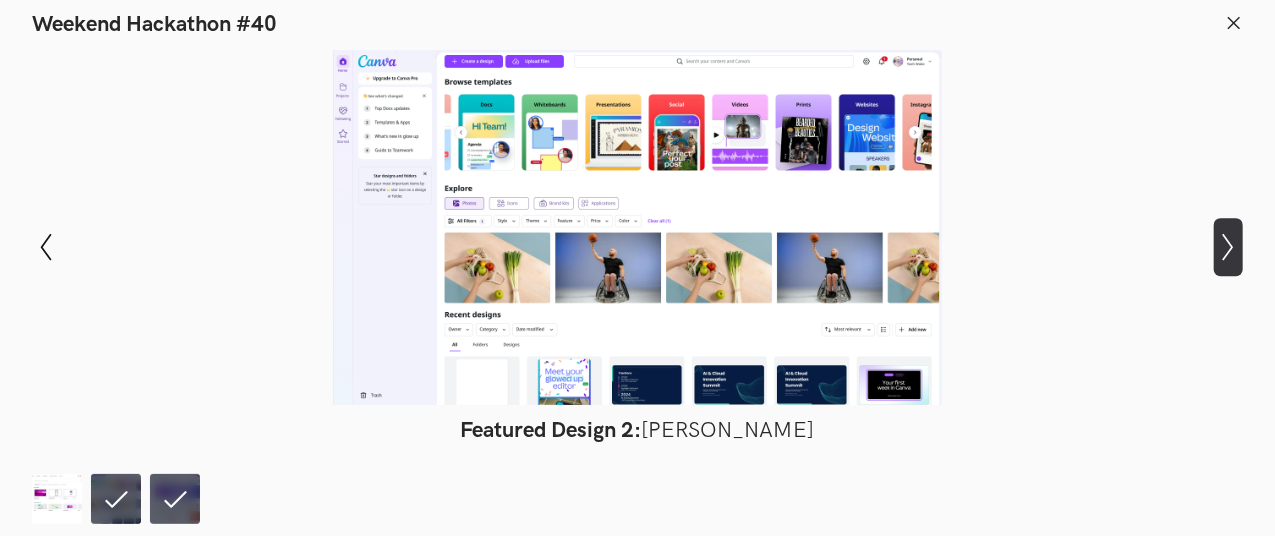 click on "Show next slide" 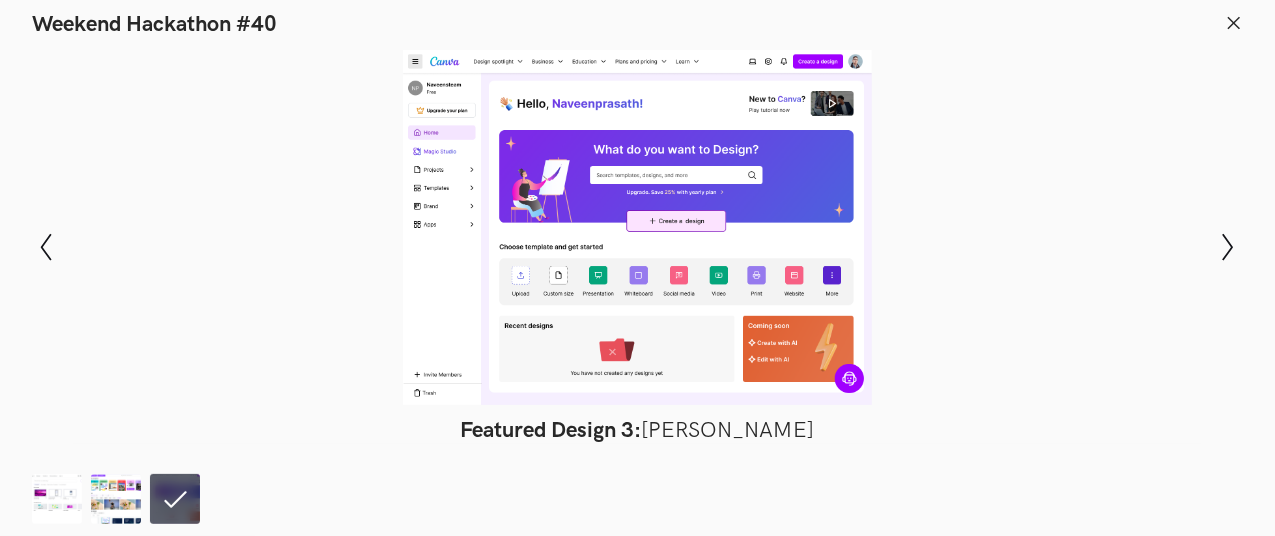click 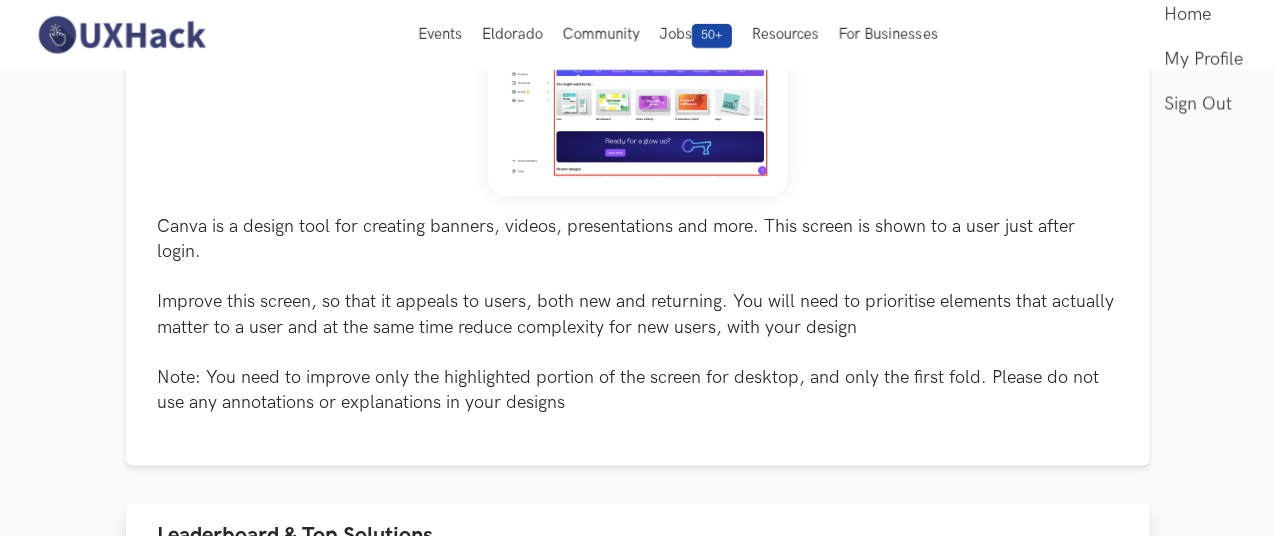scroll, scrollTop: 0, scrollLeft: 0, axis: both 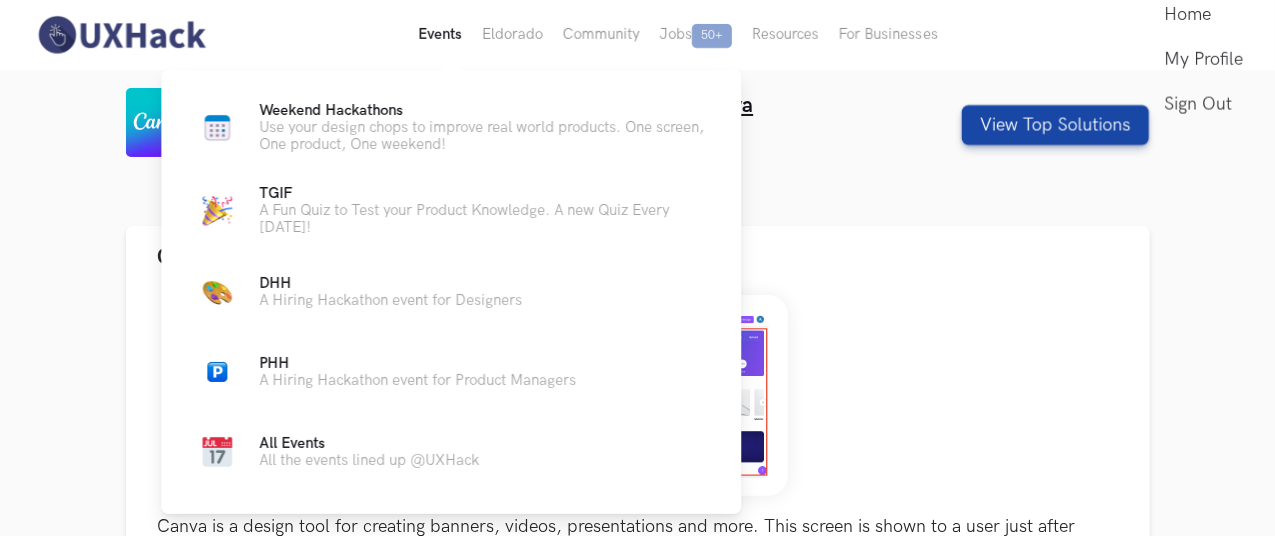 click on "Events  Live" at bounding box center [440, 35] 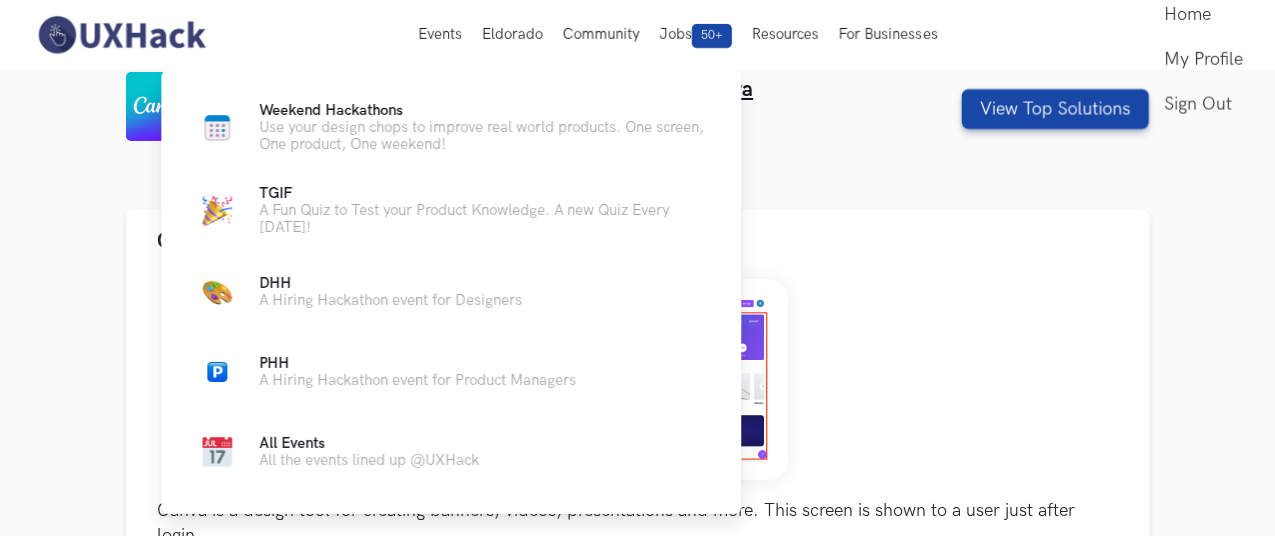 scroll, scrollTop: 0, scrollLeft: 0, axis: both 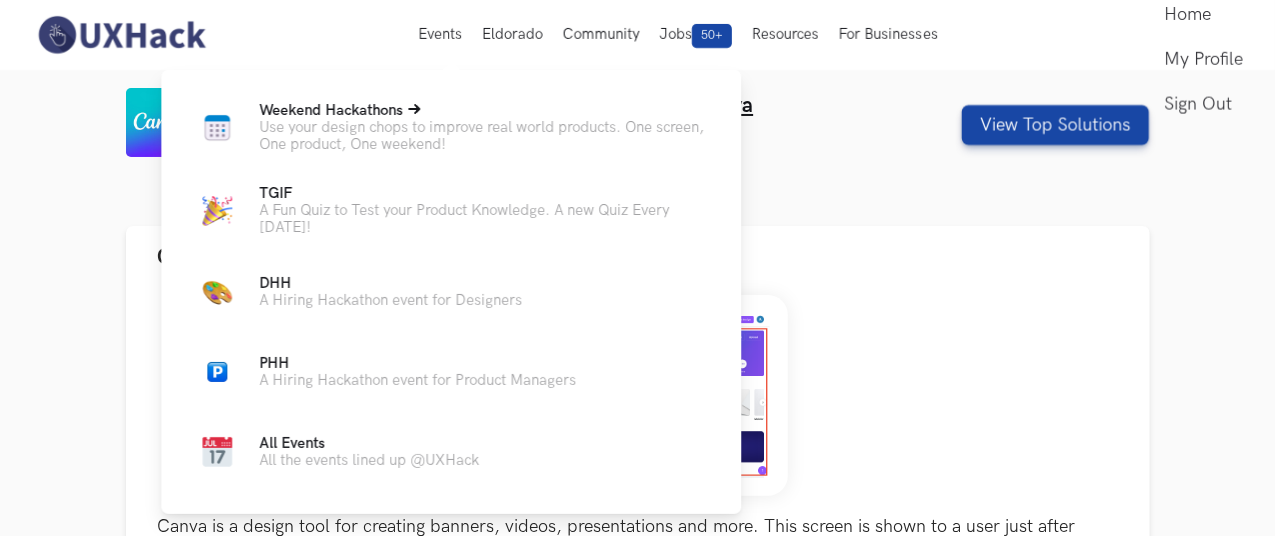 click on "Use your design chops to improve real world products. One screen, One product, One weekend!" at bounding box center [484, 136] 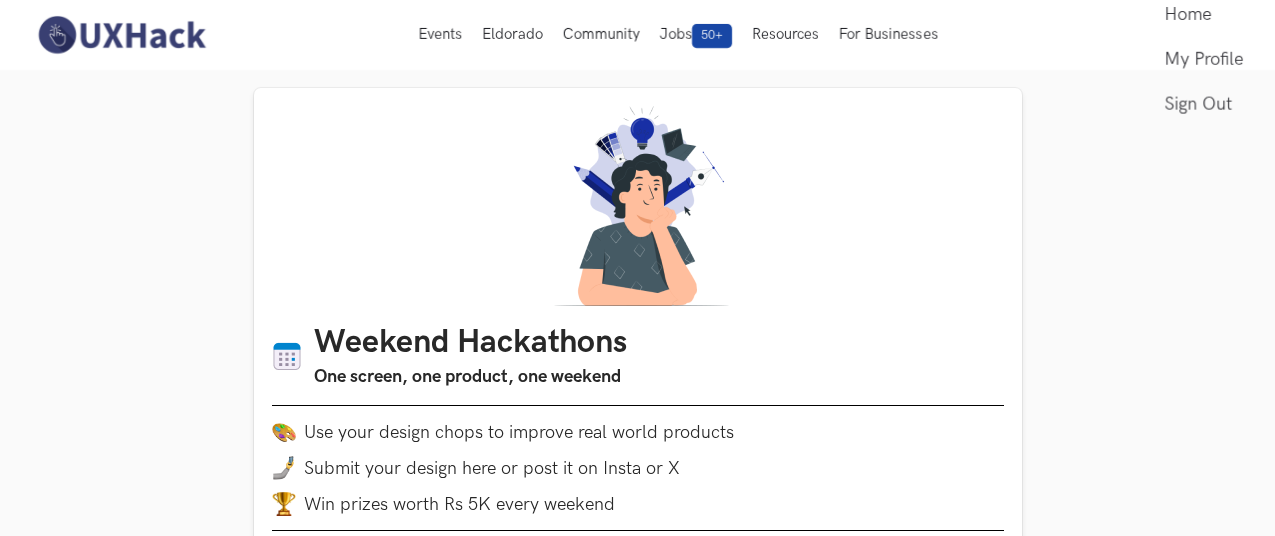 scroll, scrollTop: 0, scrollLeft: 0, axis: both 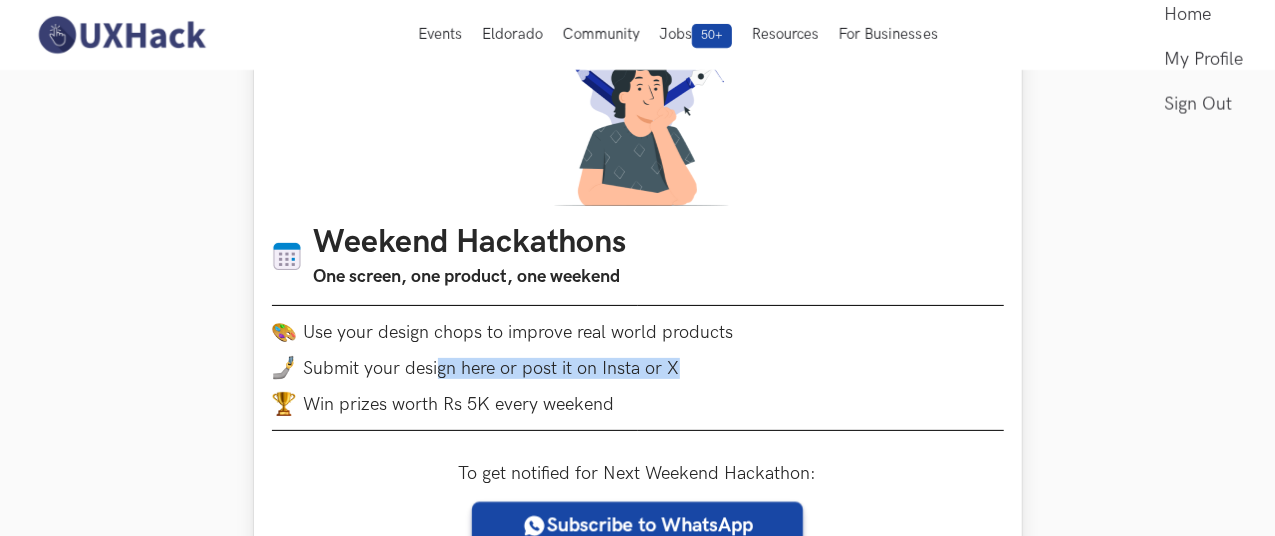 drag, startPoint x: 441, startPoint y: 364, endPoint x: 681, endPoint y: 365, distance: 240.00209 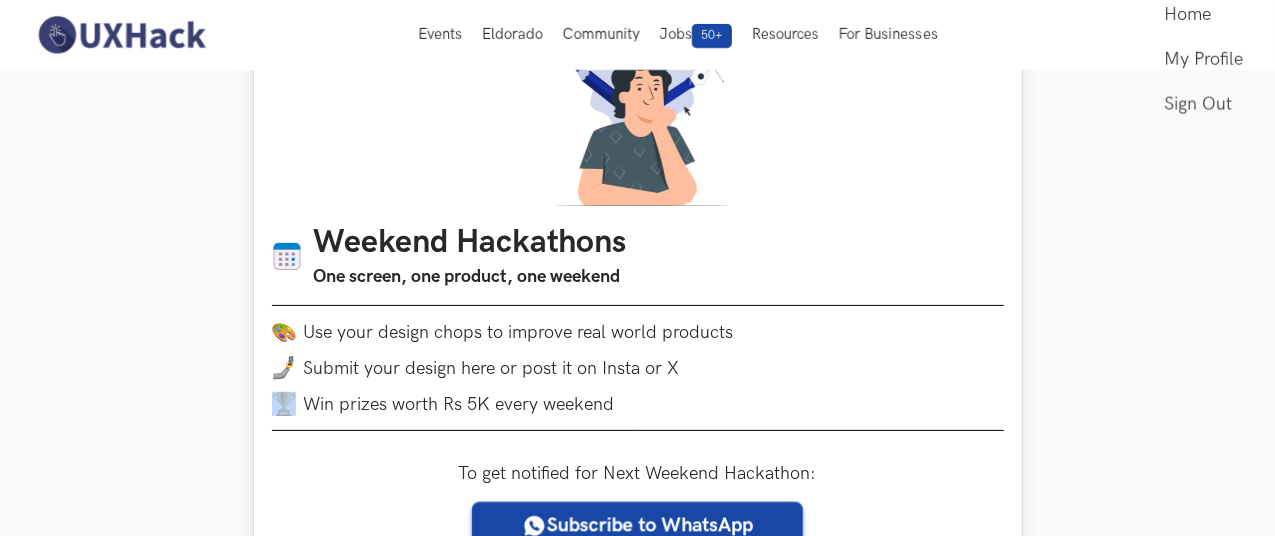 drag, startPoint x: 306, startPoint y: 403, endPoint x: 619, endPoint y: 399, distance: 313.02554 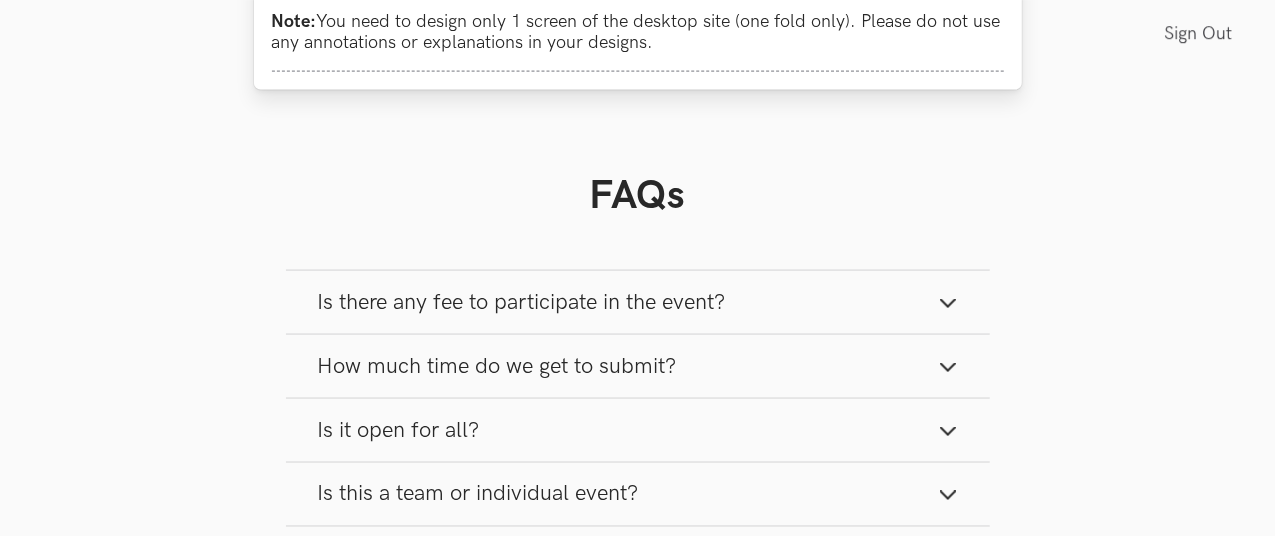 scroll, scrollTop: 1500, scrollLeft: 0, axis: vertical 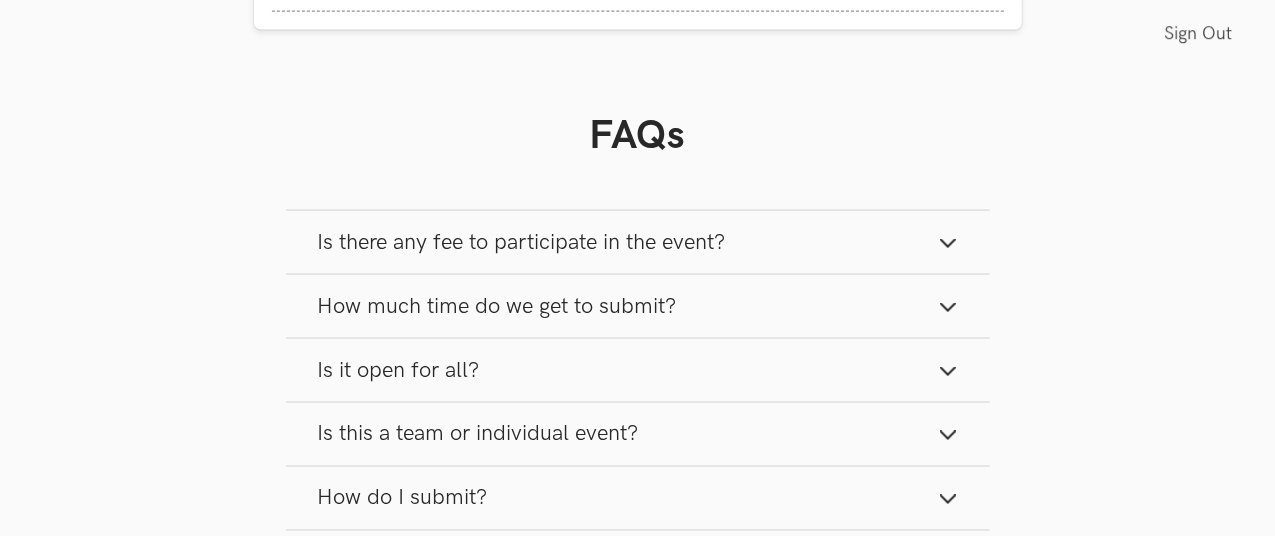 click on "Is there any fee to participate in the event?" at bounding box center (638, 242) 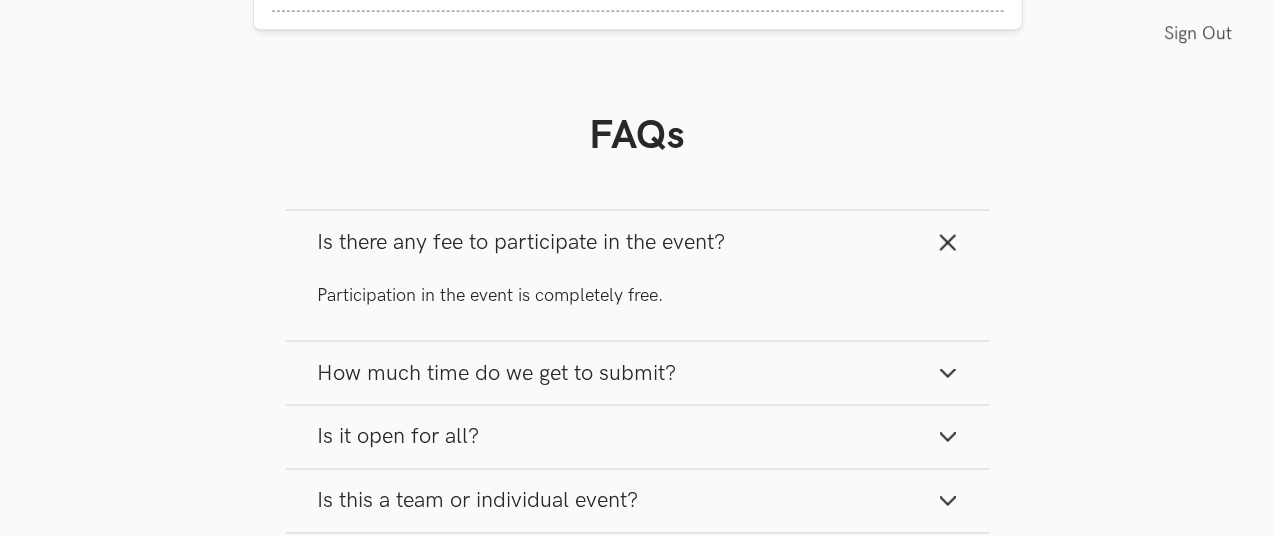 click 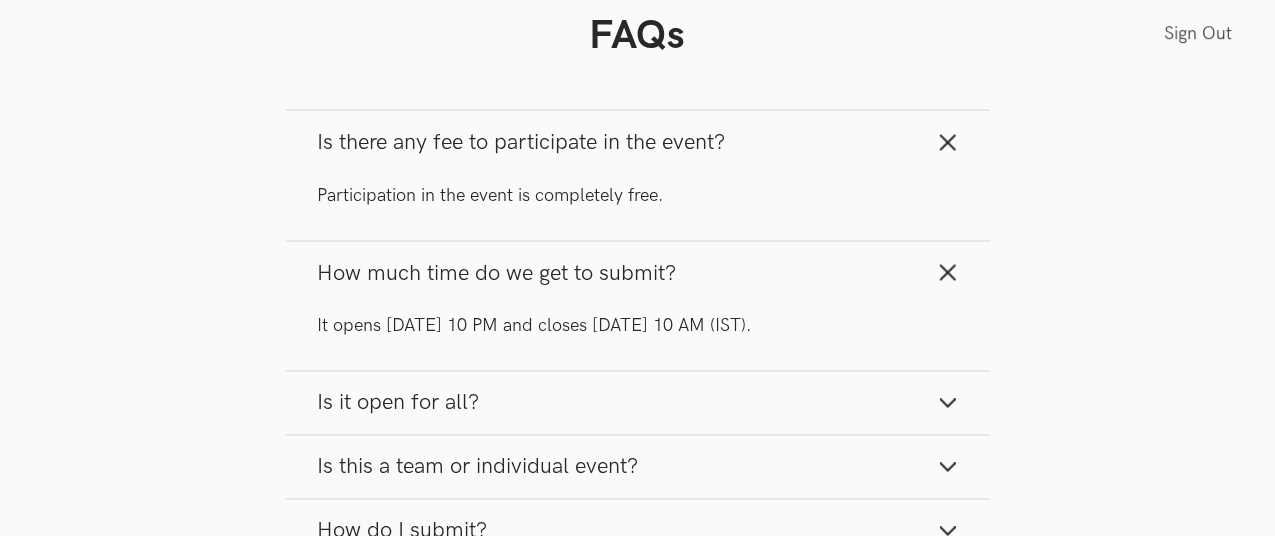 scroll, scrollTop: 1700, scrollLeft: 0, axis: vertical 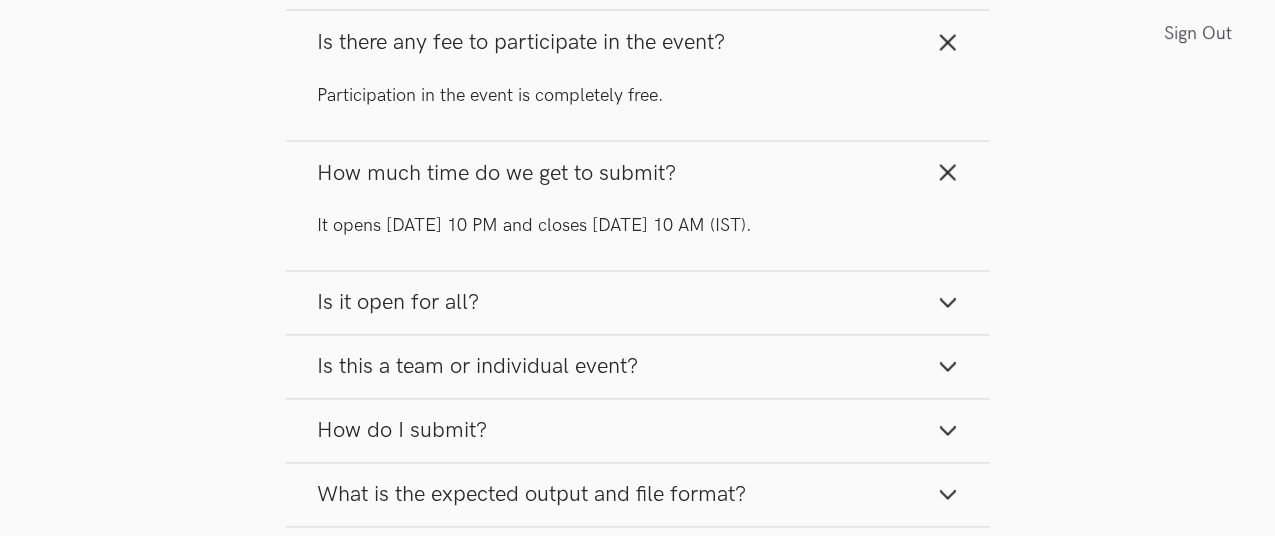 click 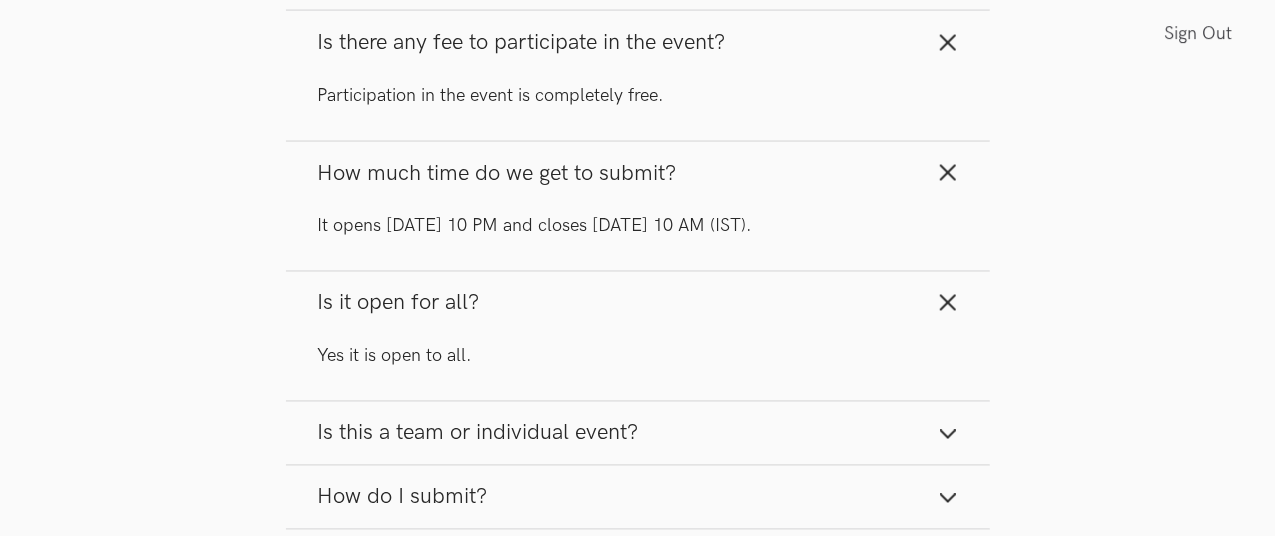 click 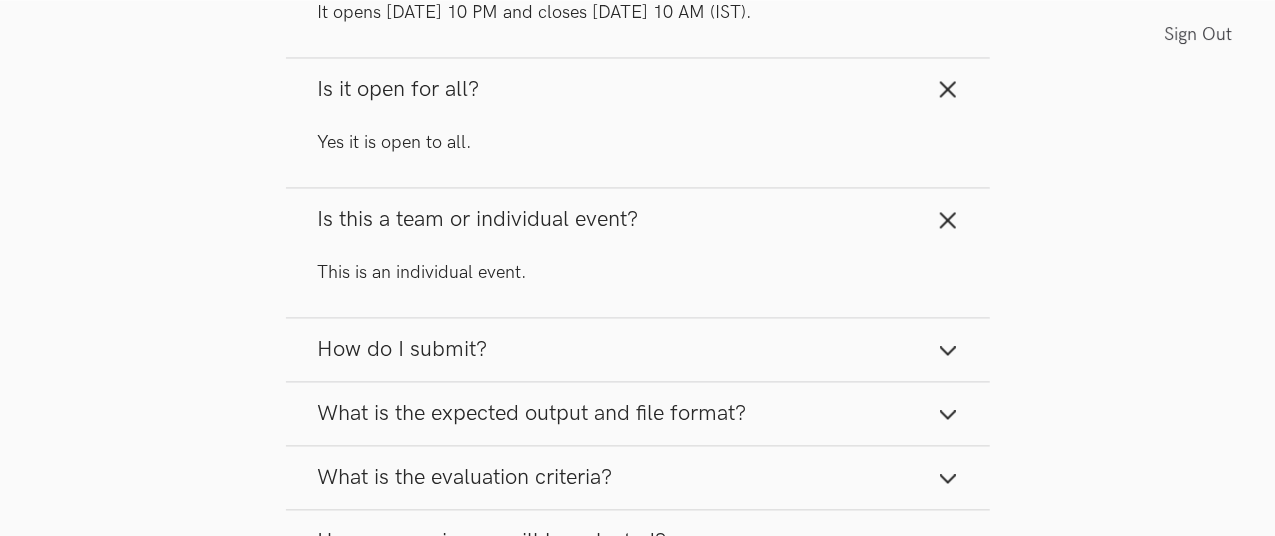 scroll, scrollTop: 2000, scrollLeft: 0, axis: vertical 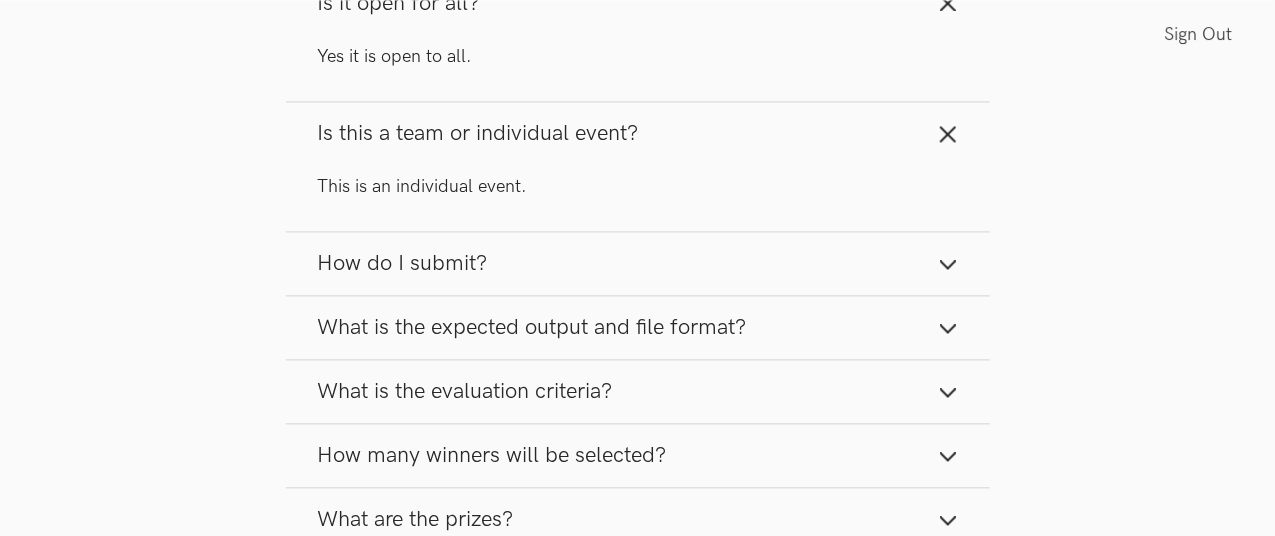 click 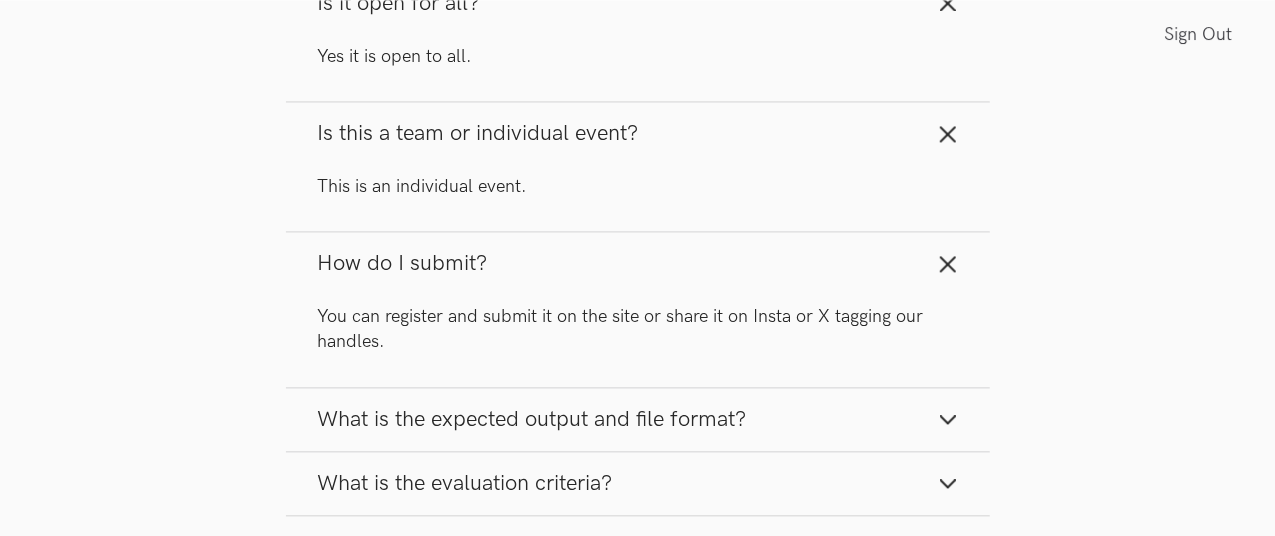 click 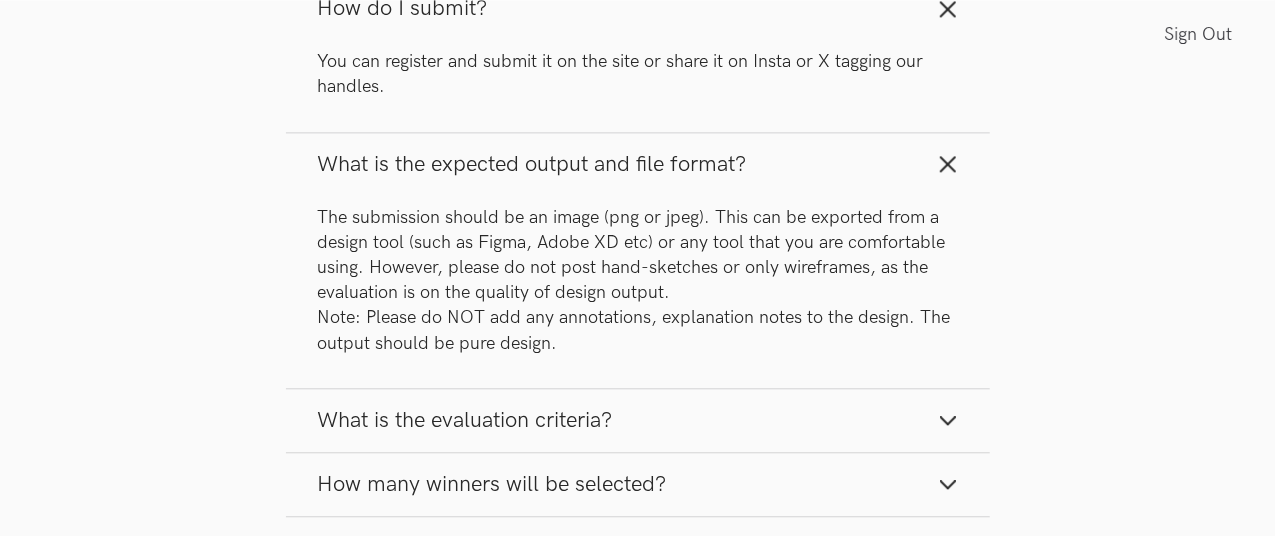 scroll, scrollTop: 2300, scrollLeft: 0, axis: vertical 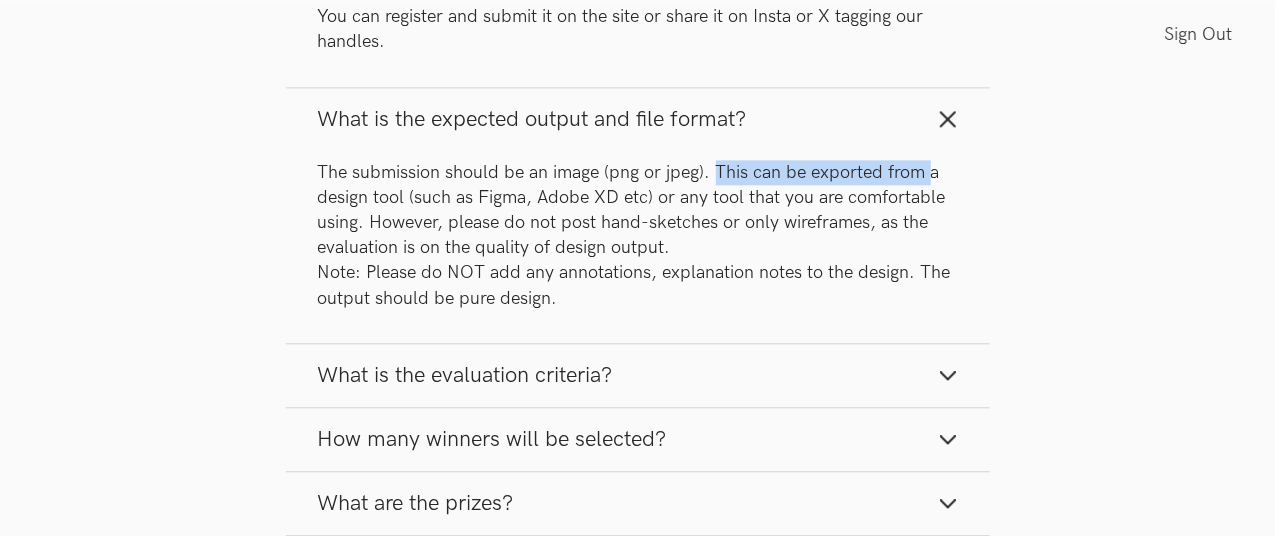 drag, startPoint x: 714, startPoint y: 170, endPoint x: 933, endPoint y: 173, distance: 219.02055 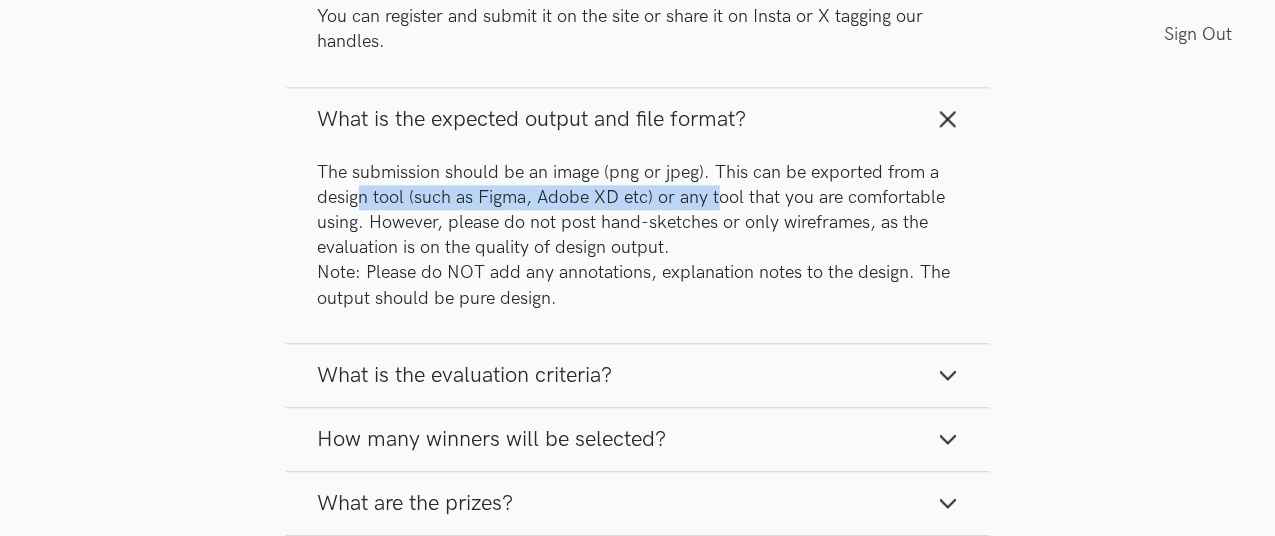 drag, startPoint x: 360, startPoint y: 191, endPoint x: 720, endPoint y: 199, distance: 360.08887 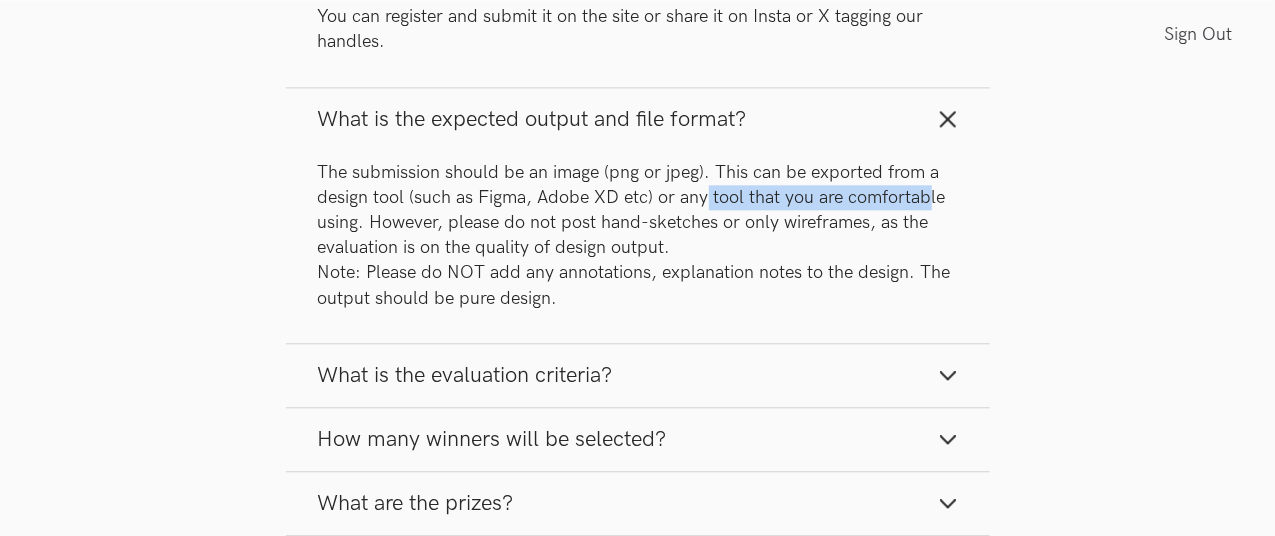drag, startPoint x: 703, startPoint y: 195, endPoint x: 928, endPoint y: 198, distance: 225.02 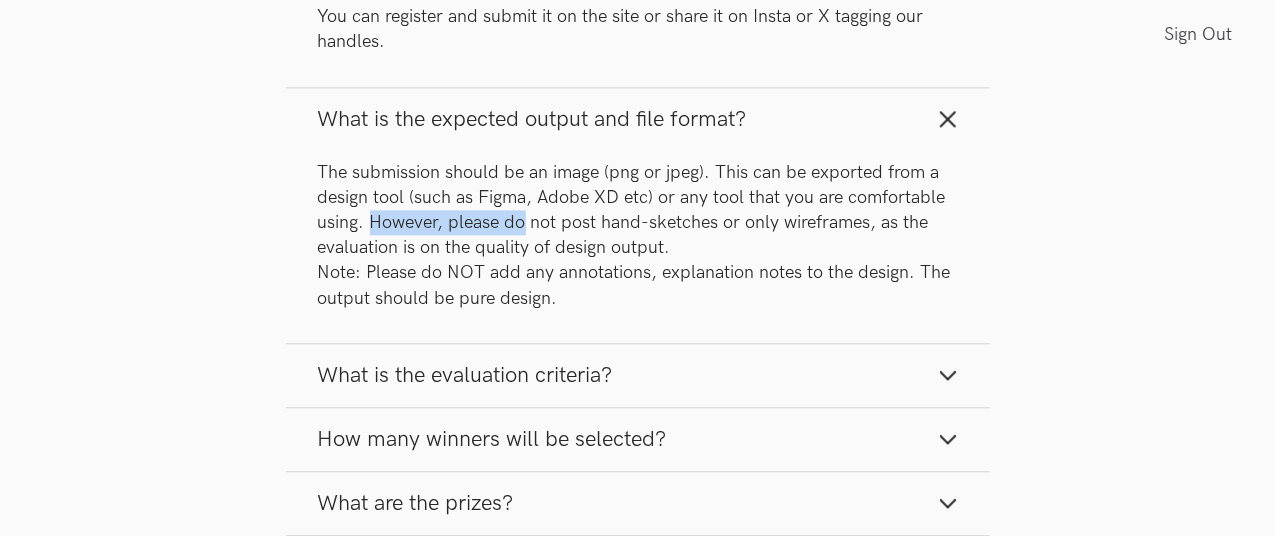 drag, startPoint x: 368, startPoint y: 221, endPoint x: 522, endPoint y: 228, distance: 154.15901 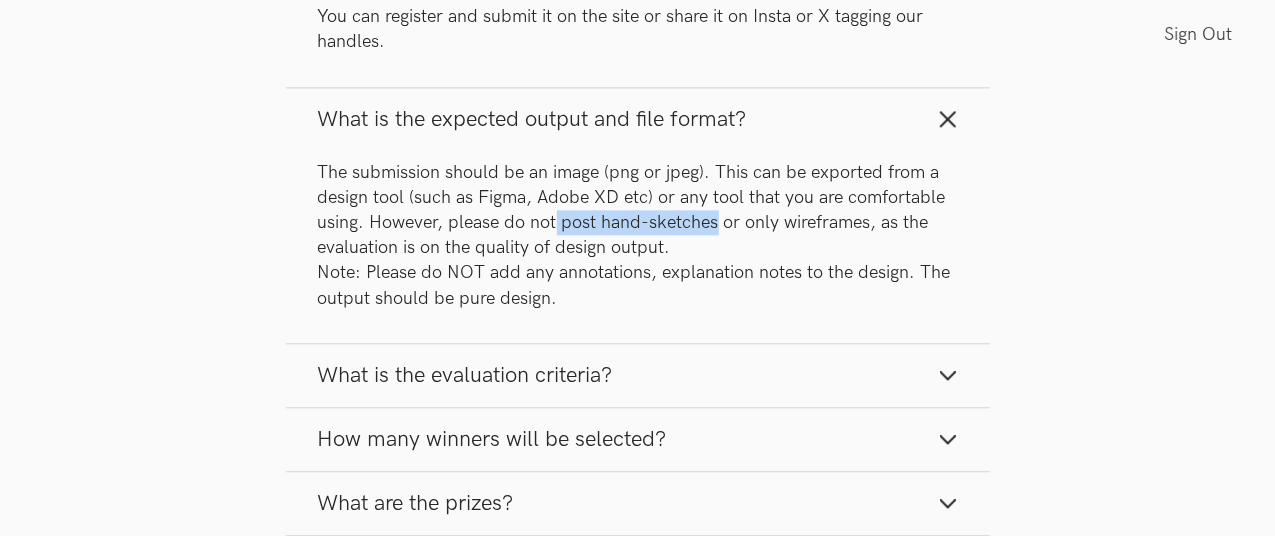 drag, startPoint x: 554, startPoint y: 221, endPoint x: 713, endPoint y: 230, distance: 159.25452 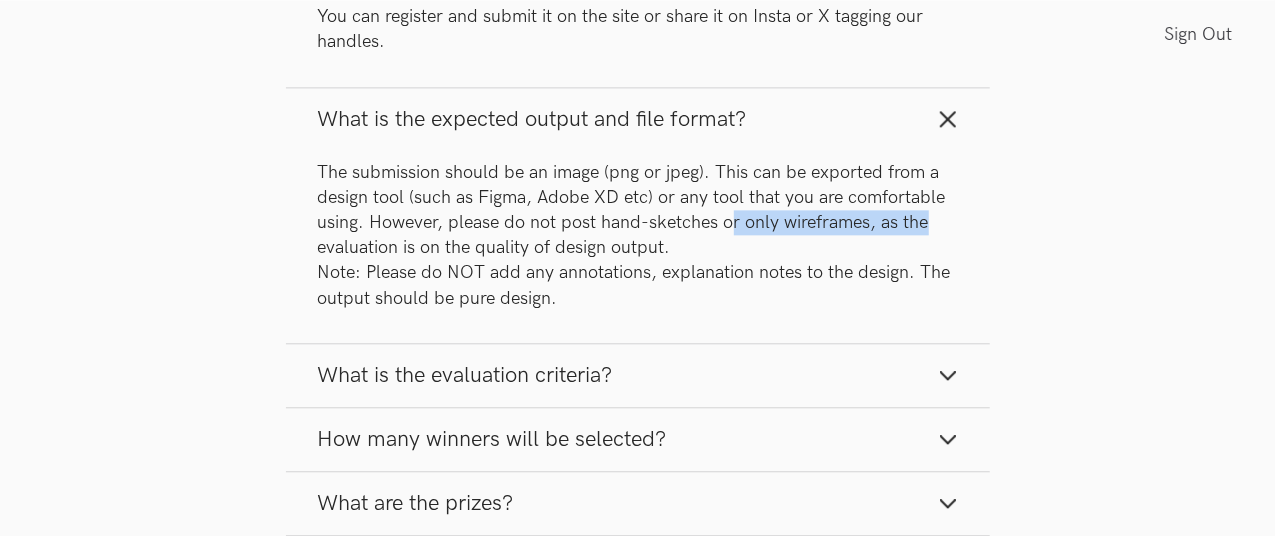 drag, startPoint x: 734, startPoint y: 225, endPoint x: 926, endPoint y: 222, distance: 192.02344 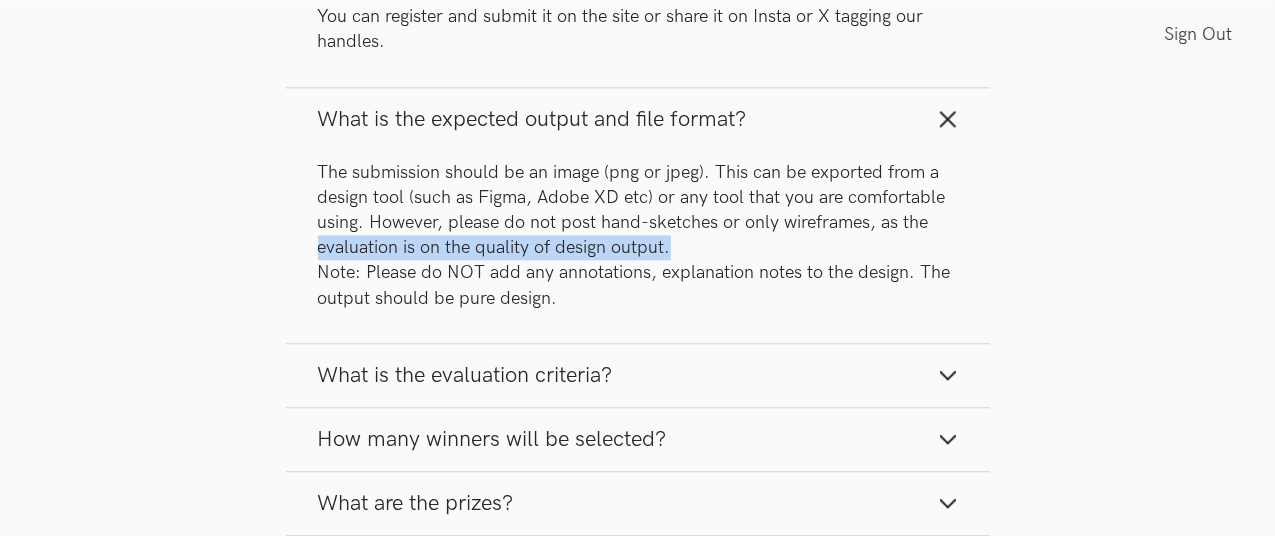 drag, startPoint x: 322, startPoint y: 244, endPoint x: 671, endPoint y: 254, distance: 349.14325 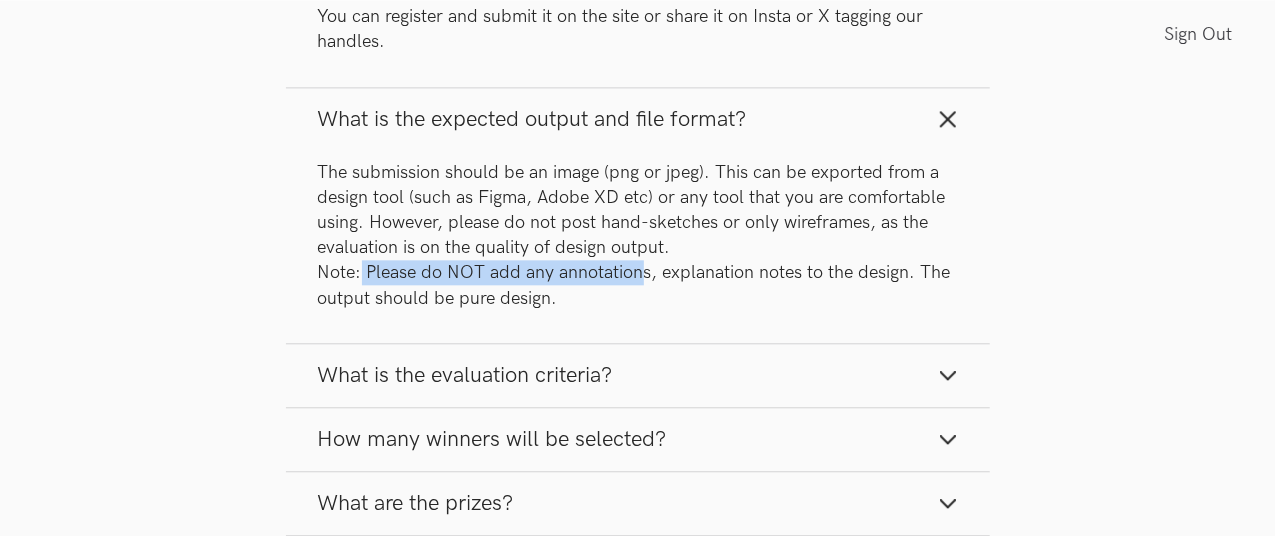 drag, startPoint x: 358, startPoint y: 272, endPoint x: 639, endPoint y: 273, distance: 281.00177 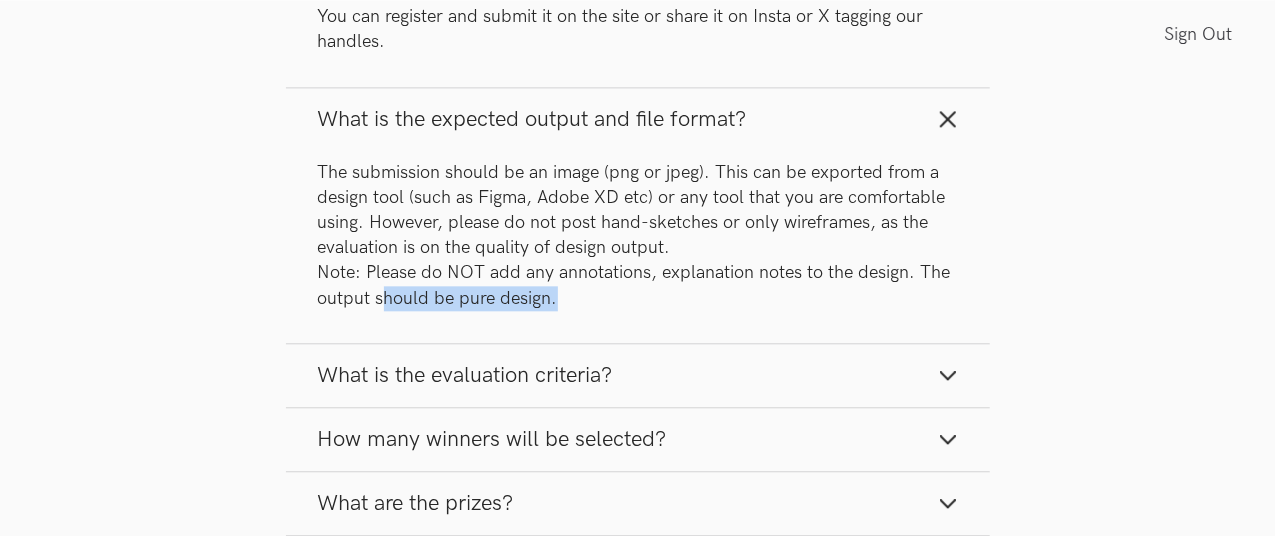 drag, startPoint x: 386, startPoint y: 297, endPoint x: 574, endPoint y: 297, distance: 188 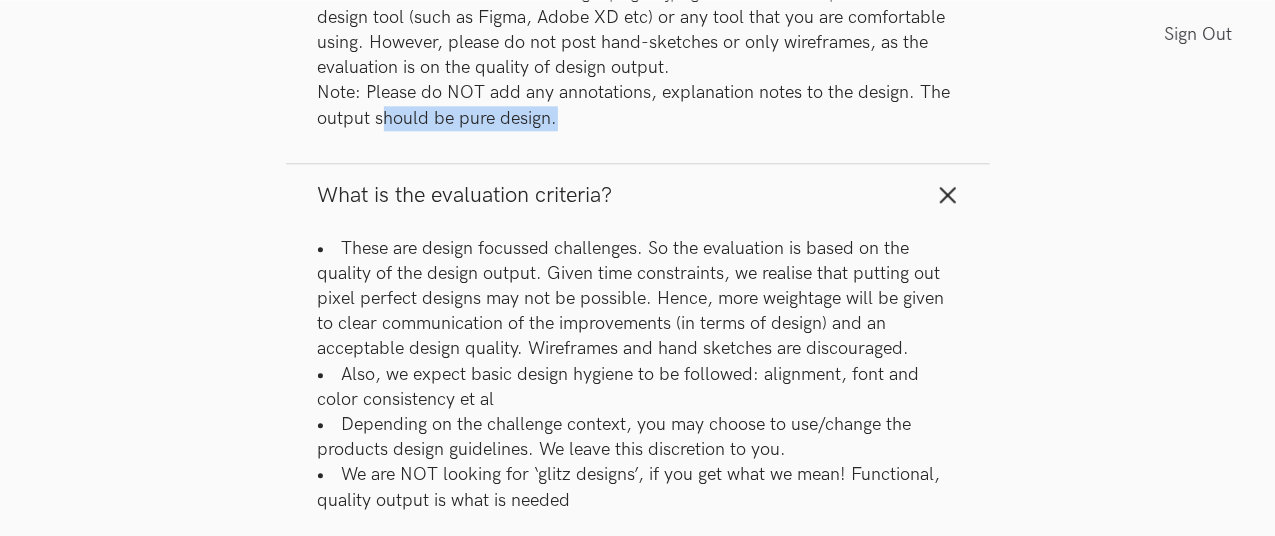 scroll, scrollTop: 2500, scrollLeft: 0, axis: vertical 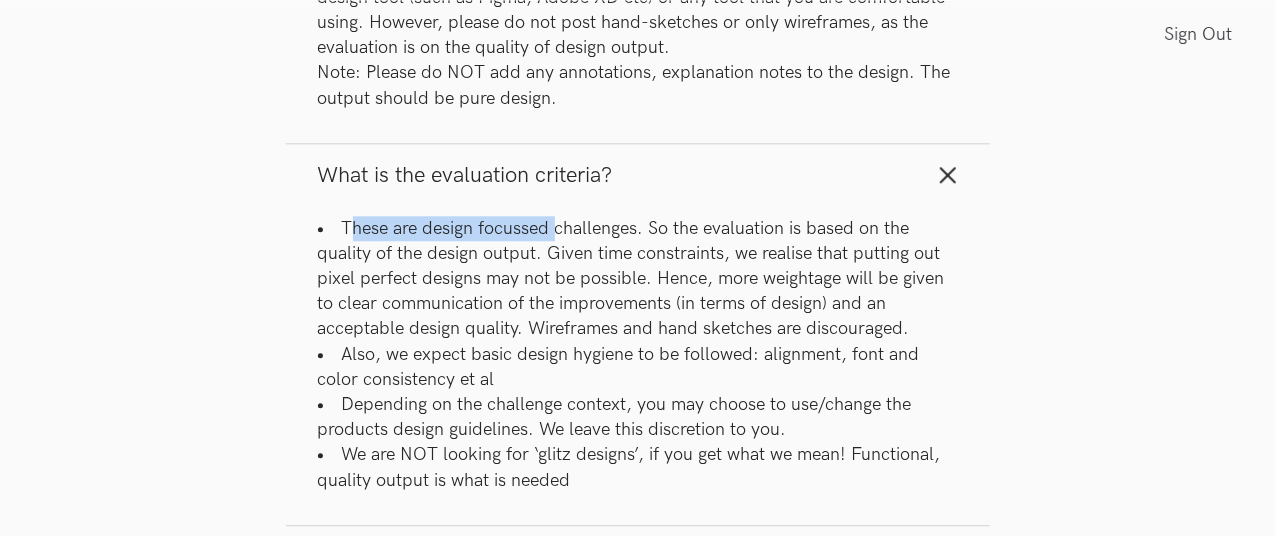 drag, startPoint x: 348, startPoint y: 222, endPoint x: 557, endPoint y: 237, distance: 209.53758 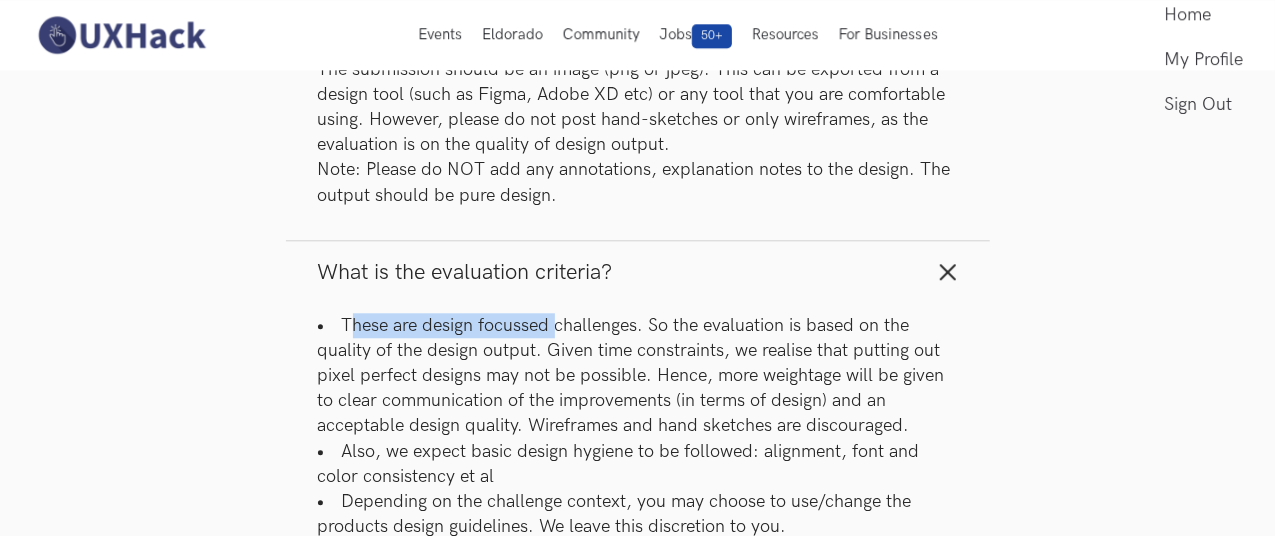 scroll, scrollTop: 2400, scrollLeft: 0, axis: vertical 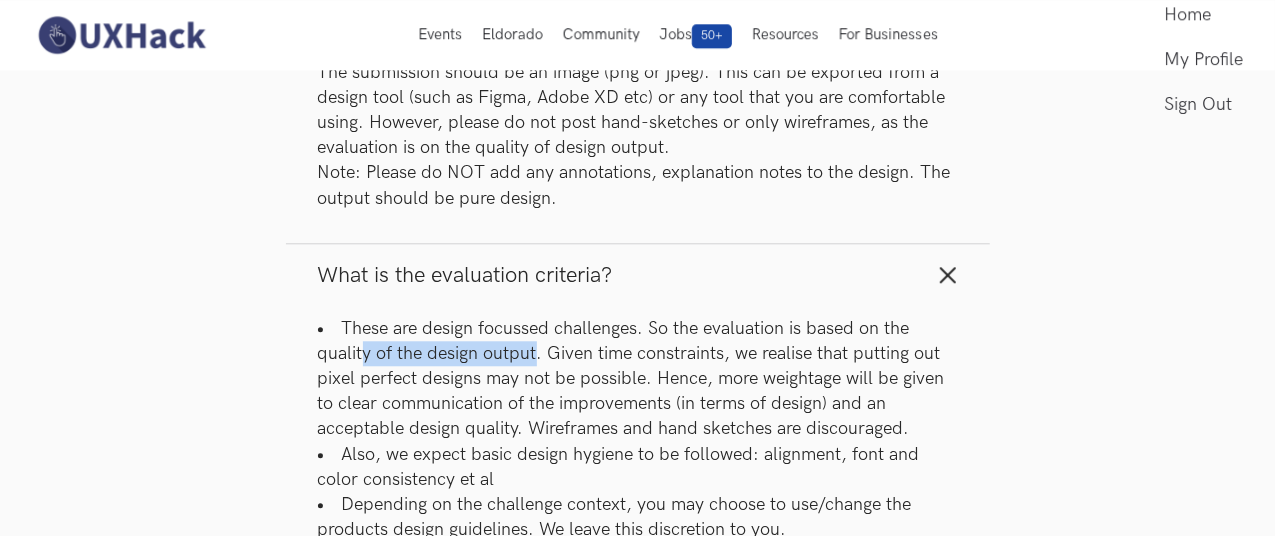 drag, startPoint x: 404, startPoint y: 349, endPoint x: 533, endPoint y: 347, distance: 129.0155 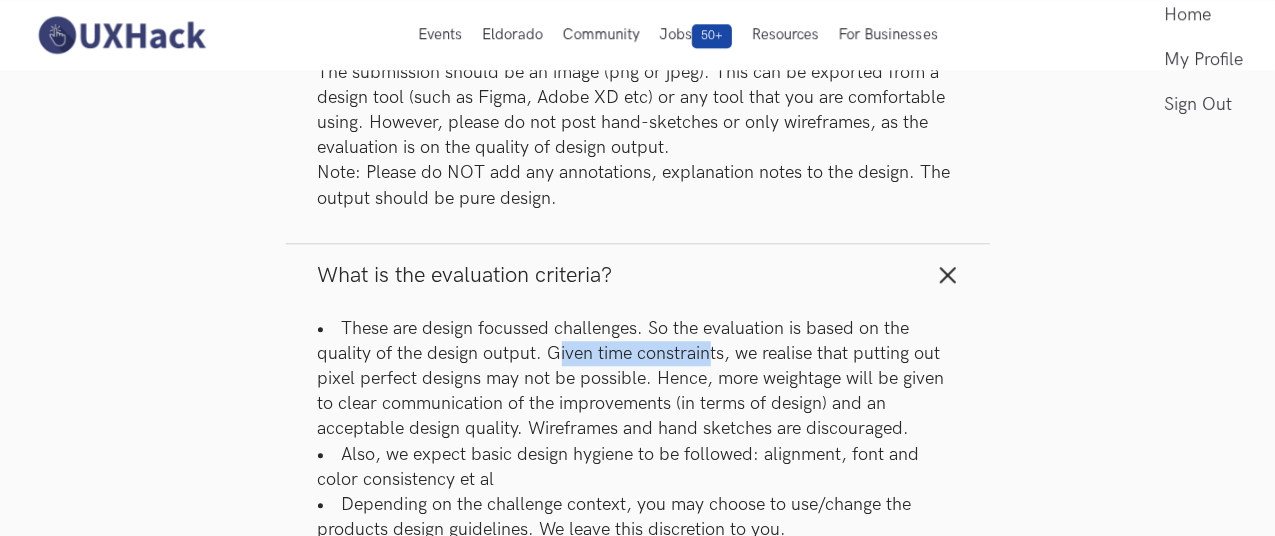 drag, startPoint x: 558, startPoint y: 347, endPoint x: 711, endPoint y: 350, distance: 153.0294 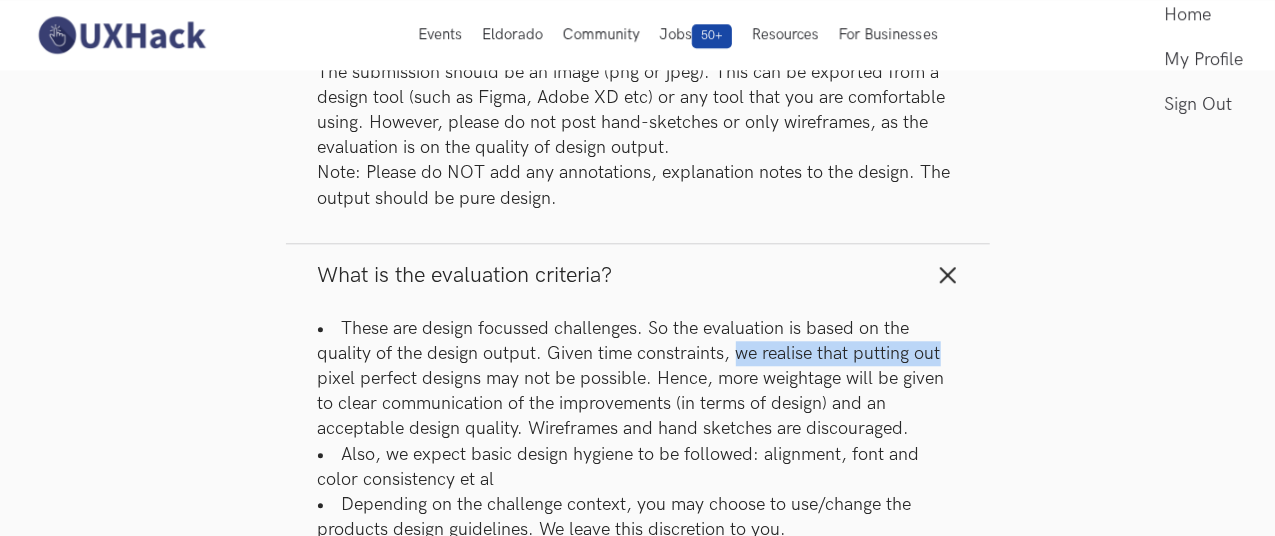 drag, startPoint x: 734, startPoint y: 349, endPoint x: 945, endPoint y: 348, distance: 211.00237 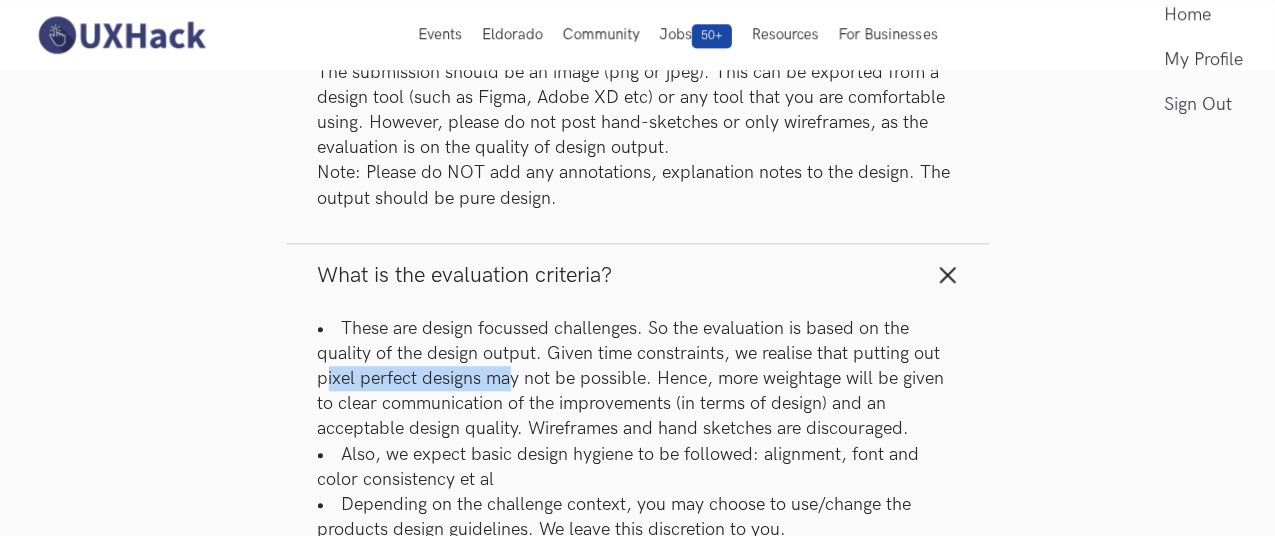 drag, startPoint x: 328, startPoint y: 376, endPoint x: 515, endPoint y: 377, distance: 187.00267 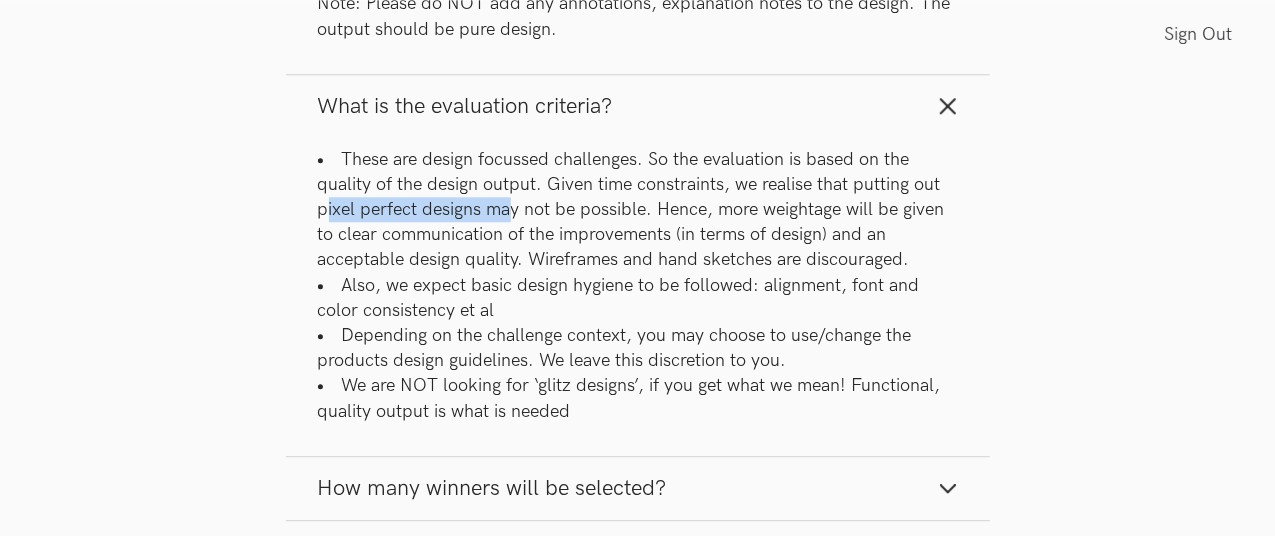 scroll, scrollTop: 2600, scrollLeft: 0, axis: vertical 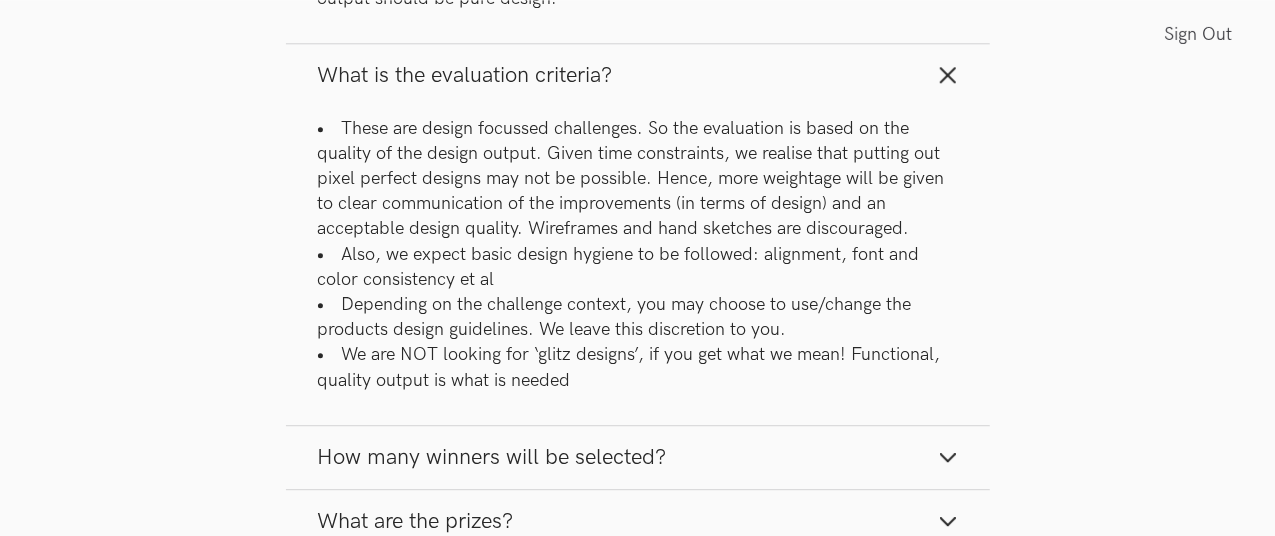 click on "Also, we expect basic design hygiene to be followed: alignment, font and color consistency et al" at bounding box center (638, 267) 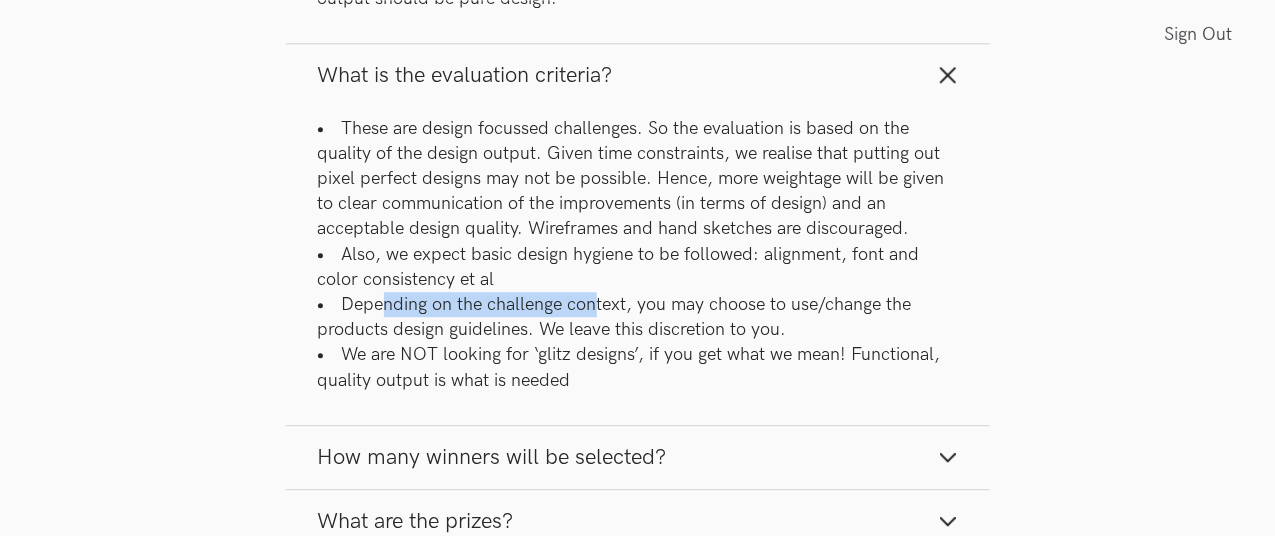drag, startPoint x: 387, startPoint y: 303, endPoint x: 598, endPoint y: 297, distance: 211.0853 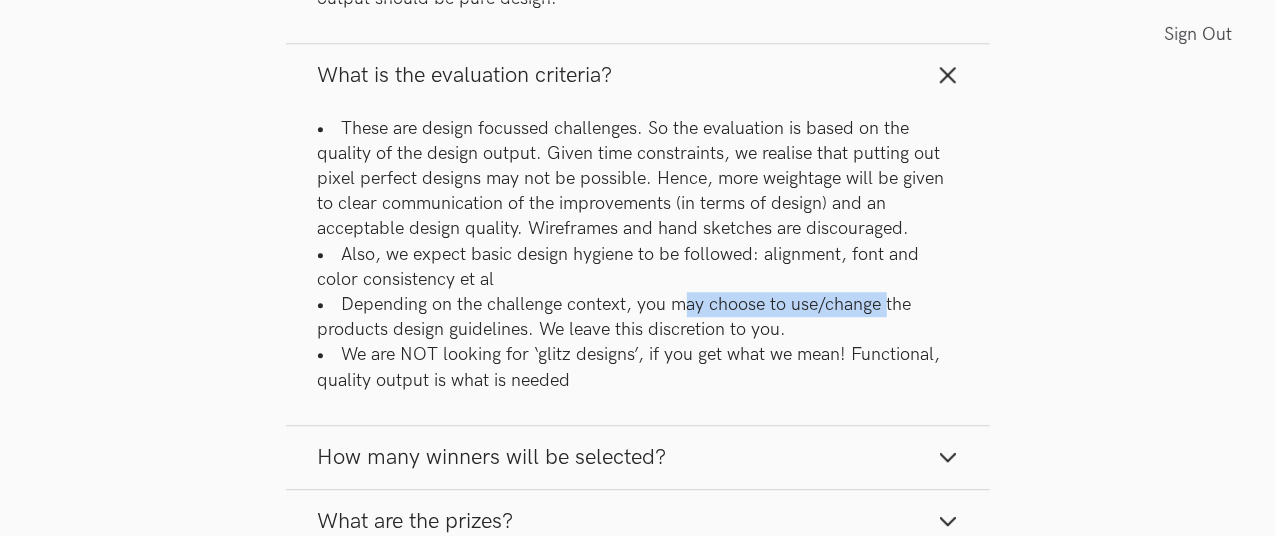 drag, startPoint x: 682, startPoint y: 302, endPoint x: 884, endPoint y: 301, distance: 202.00247 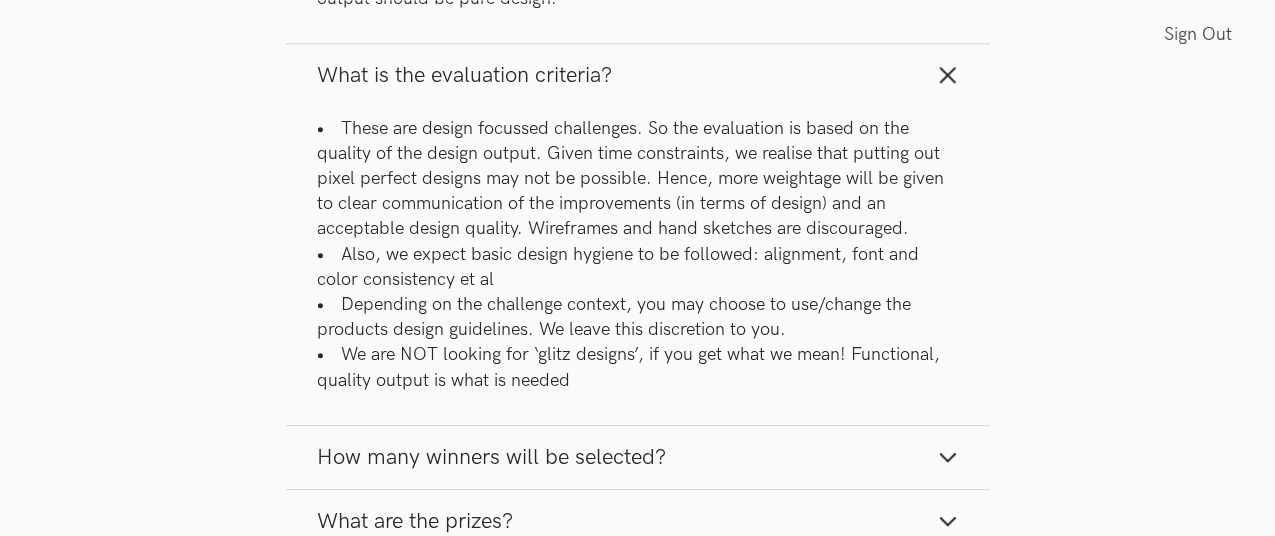 click on "We are NOT looking for ‘glitz designs’, if you get what we mean! Functional, quality output is what is needed" at bounding box center [638, 367] 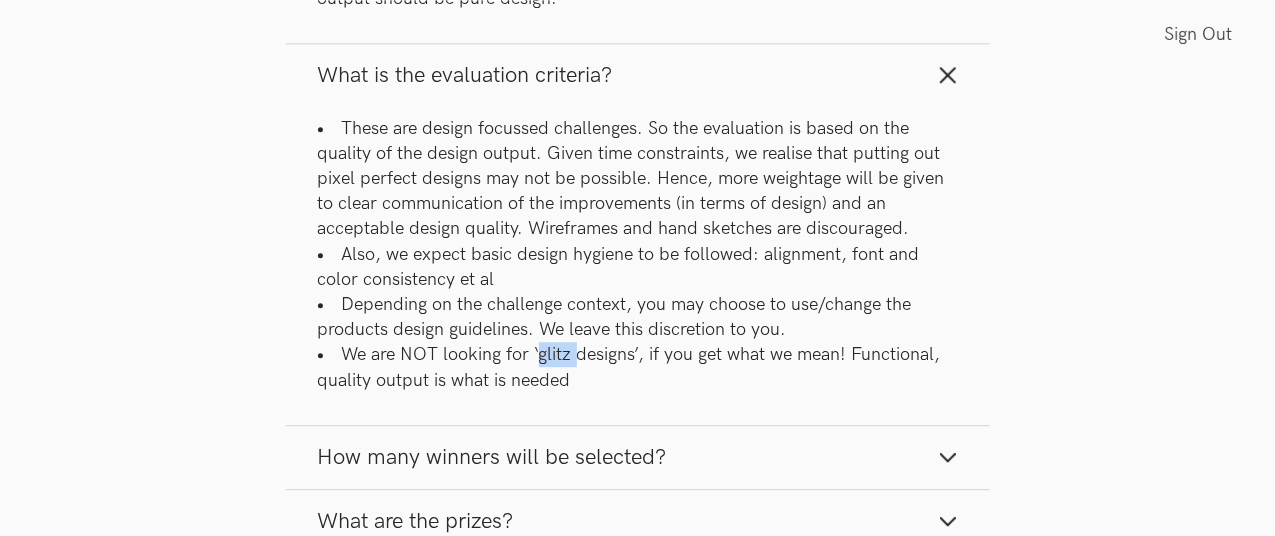 click on "We are NOT looking for ‘glitz designs’, if you get what we mean! Functional, quality output is what is needed" at bounding box center [638, 367] 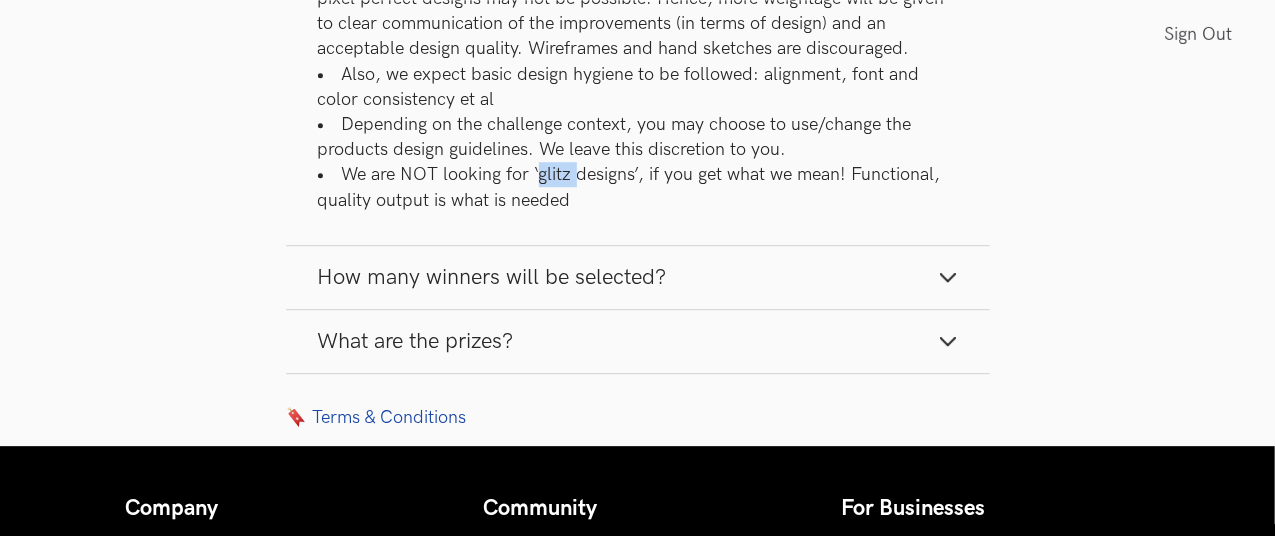 scroll, scrollTop: 2800, scrollLeft: 0, axis: vertical 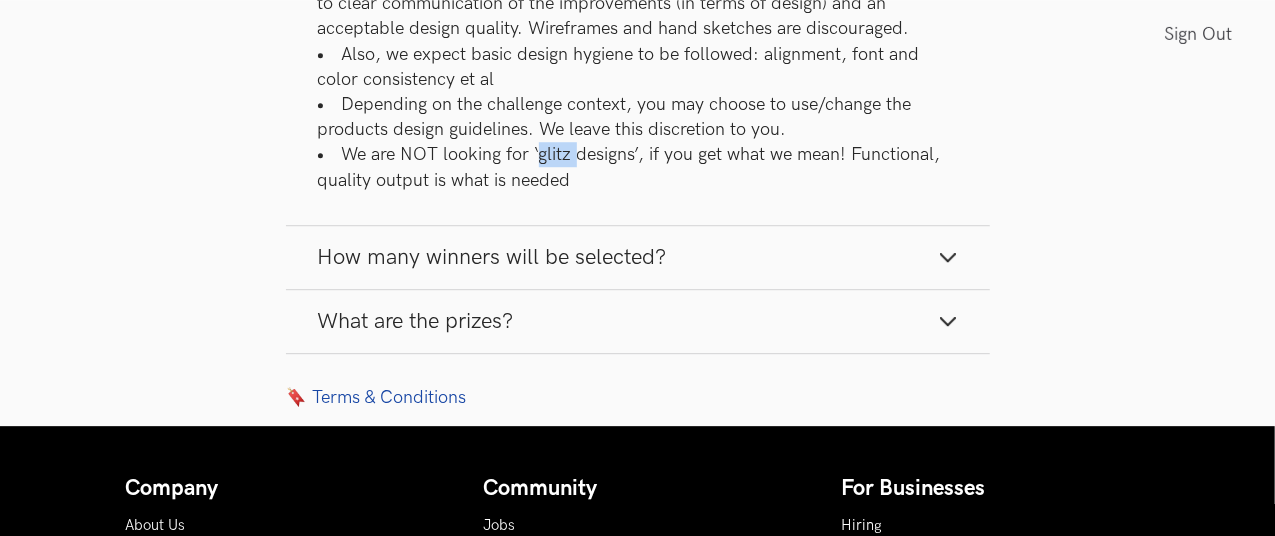 click on "How many winners will be selected?" at bounding box center (492, 257) 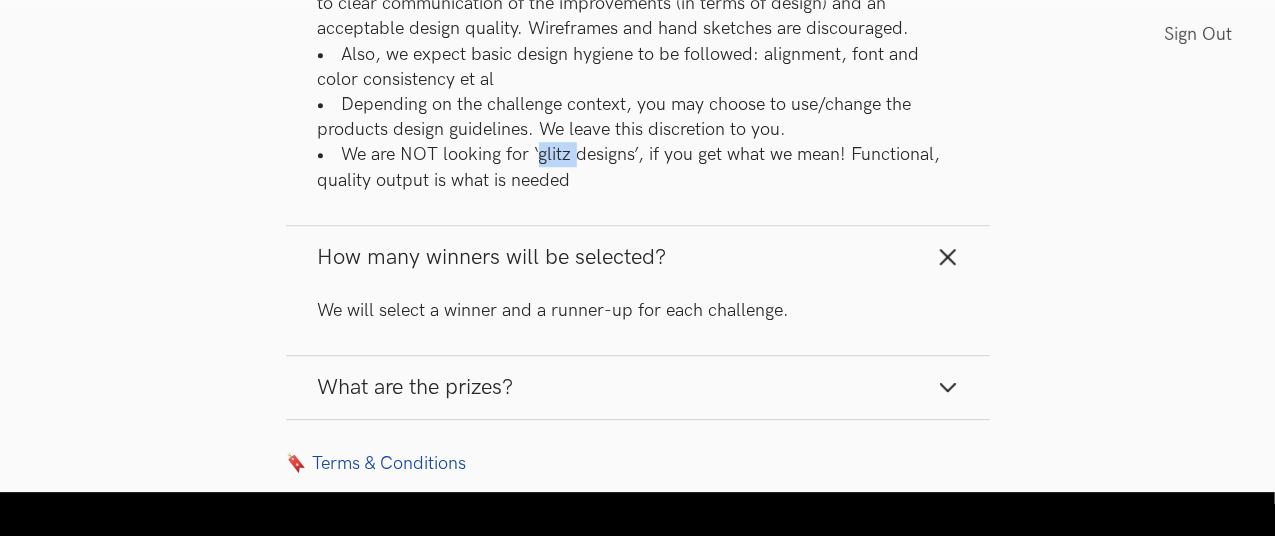 click on "What are the prizes?" at bounding box center [638, 387] 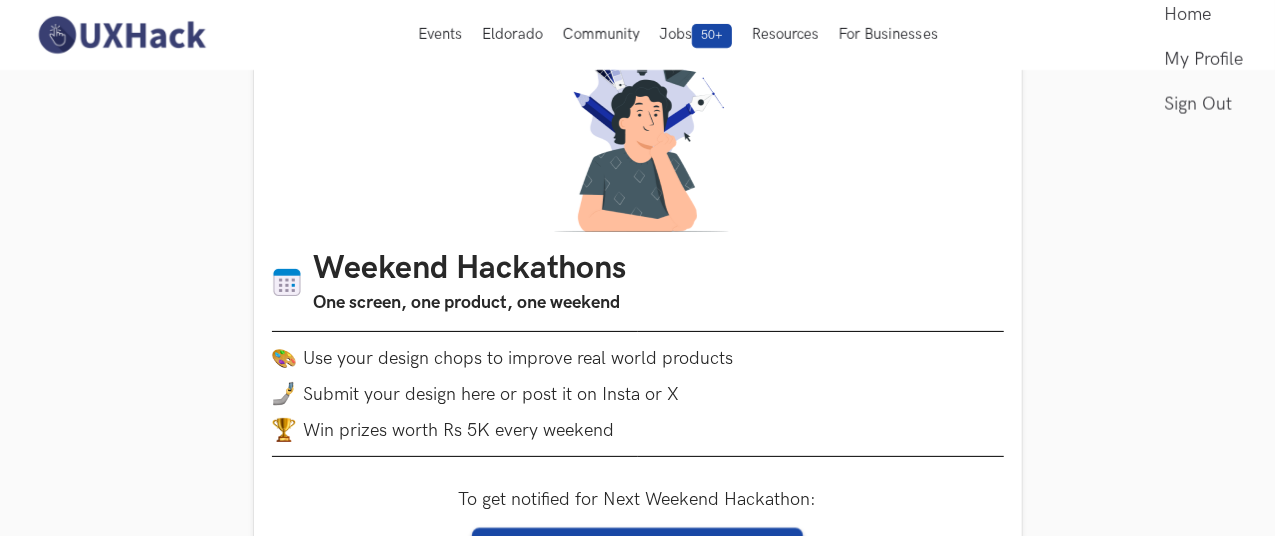 scroll, scrollTop: 100, scrollLeft: 0, axis: vertical 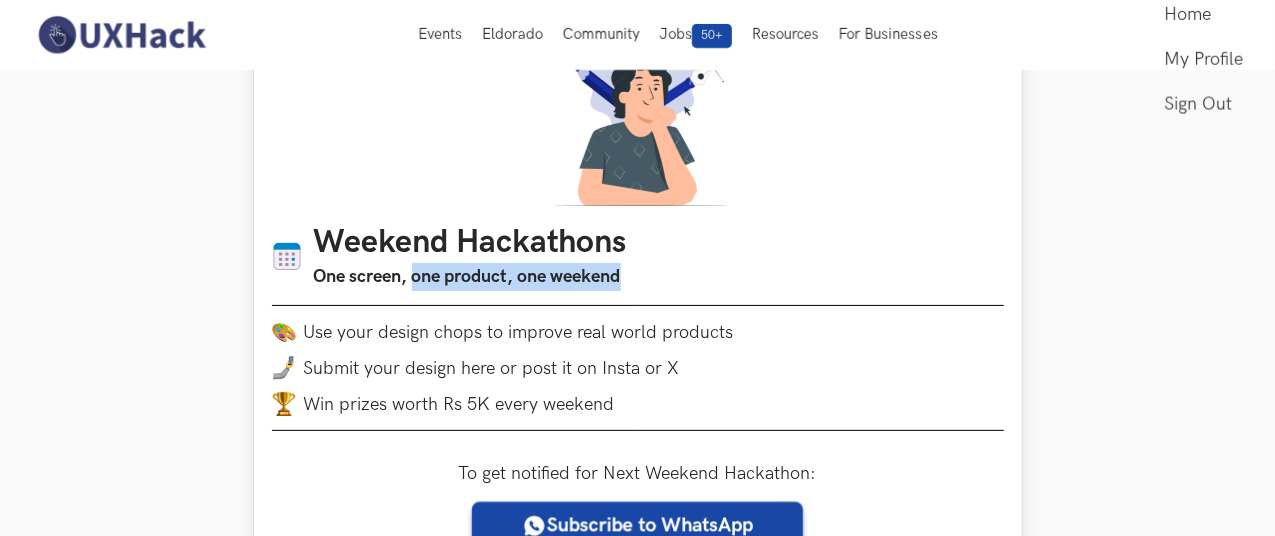 drag, startPoint x: 417, startPoint y: 269, endPoint x: 660, endPoint y: 286, distance: 243.59392 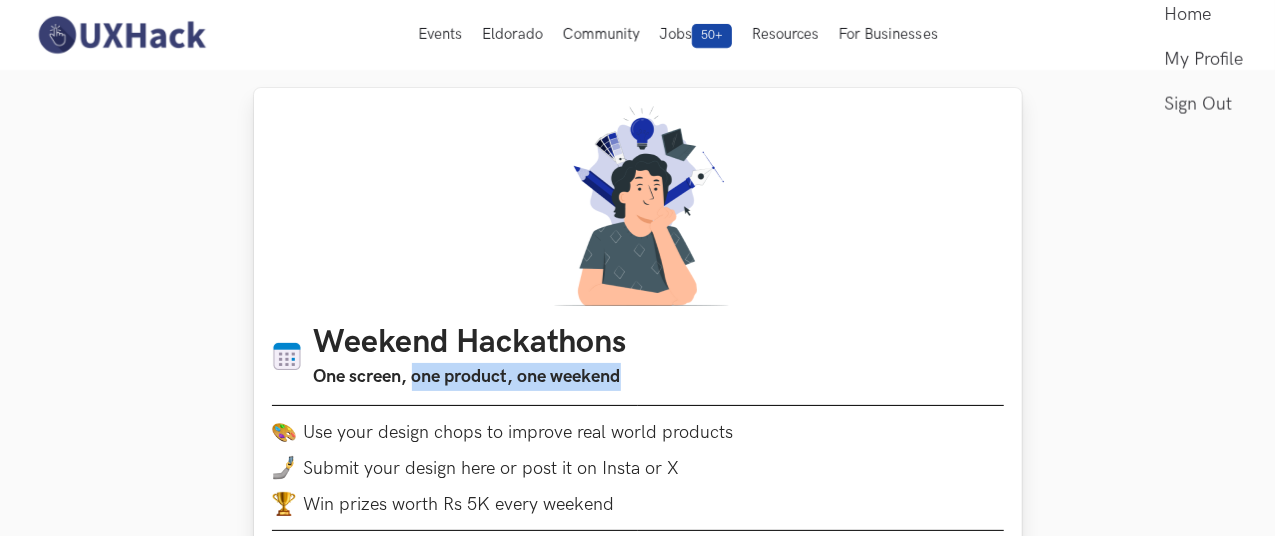 scroll, scrollTop: 200, scrollLeft: 0, axis: vertical 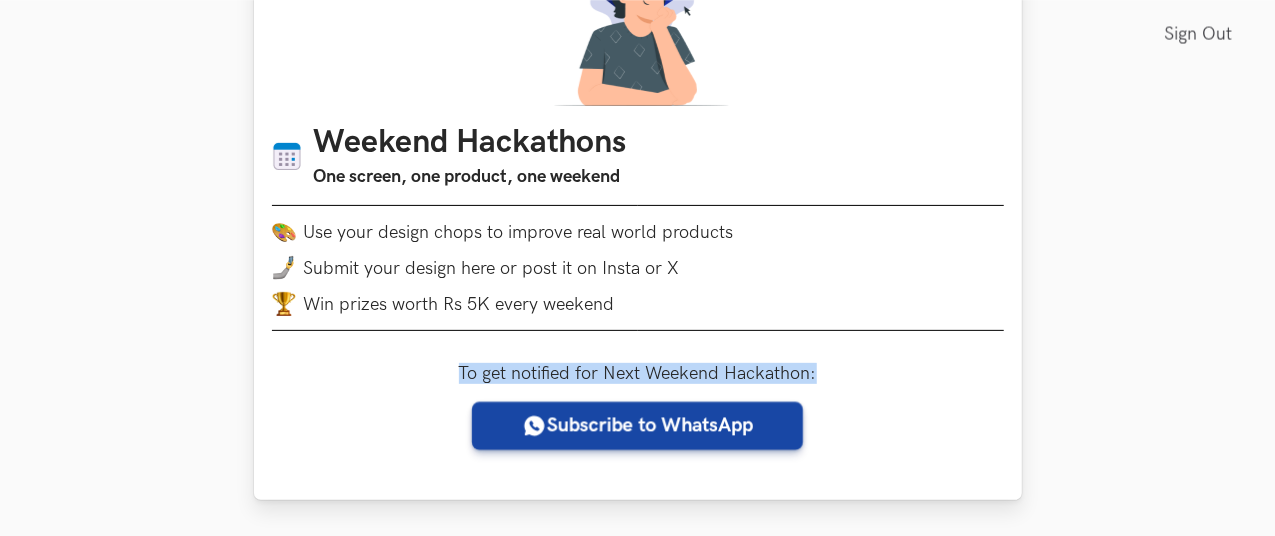 drag, startPoint x: 449, startPoint y: 372, endPoint x: 838, endPoint y: 371, distance: 389.00128 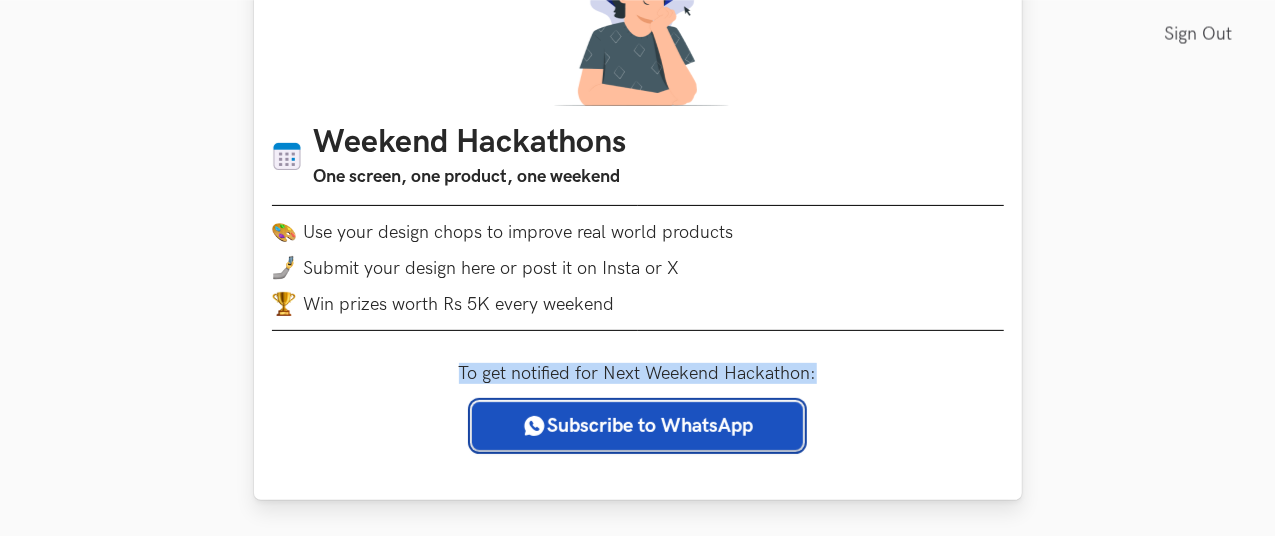click on "Subscribe to WhatsApp" at bounding box center [637, 426] 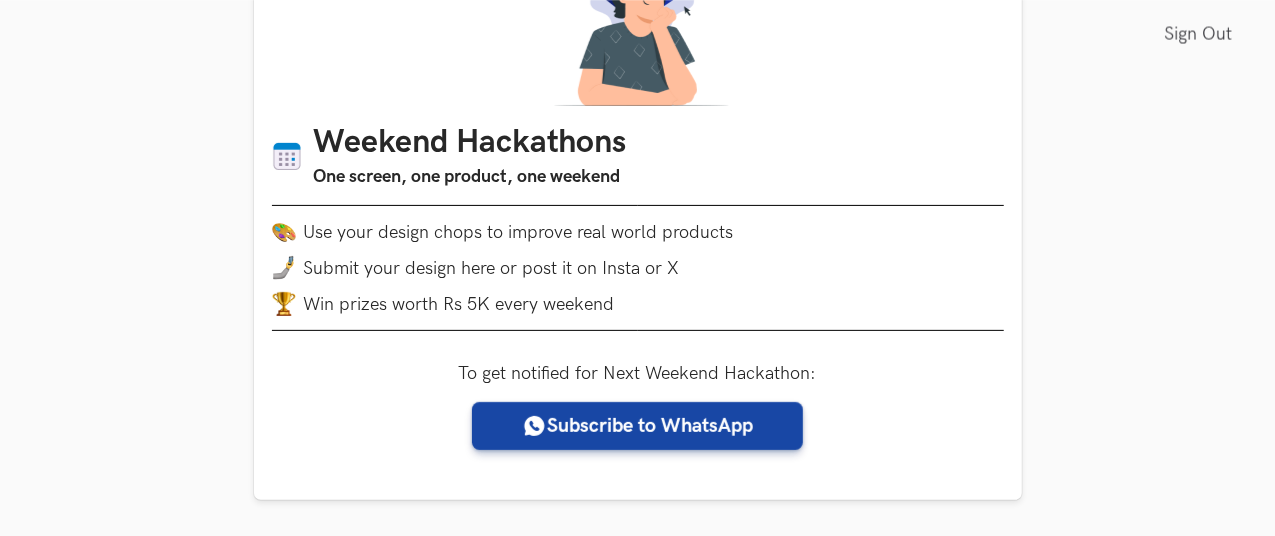 click on "Weekend Hackathons One screen, one product, one weekend Use your design chops to improve real world products Submit your design here or post it on Insta or X Win prizes worth Rs 5K every weekend To get notified for Next Weekend Hackathon: Subscribe to WhatsApp Just Completed Past Challenges Policybazaar Completed Weekend Hackathon #74 Policybazaar is an online platform for buying insurance. Users can buy various insurance products on this site including life, health, motor, travel insurance and so on. Improve the design of the homescreen, so as to bring in better prioritisation vs the current style of simply placing product icons. Also try to improve the overall design of this page. You can choose to add or remove elements. Note:  You need to design only 1 screen of the desktop site (one fold only). Please do not use any annotations or explanations in your designs. Simplify Google Gemini's shared link design  302  28  302  28 Improve mobile search experience  493  31  493  31  650  42  650  42  571  36  571" at bounding box center (637, 1548) 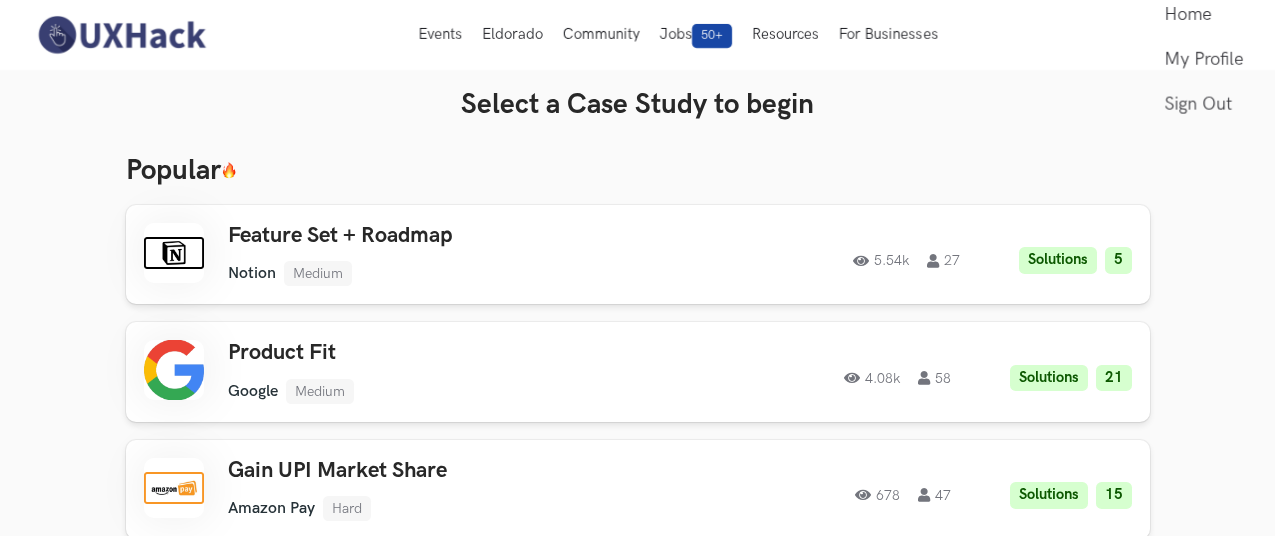 scroll, scrollTop: 0, scrollLeft: 0, axis: both 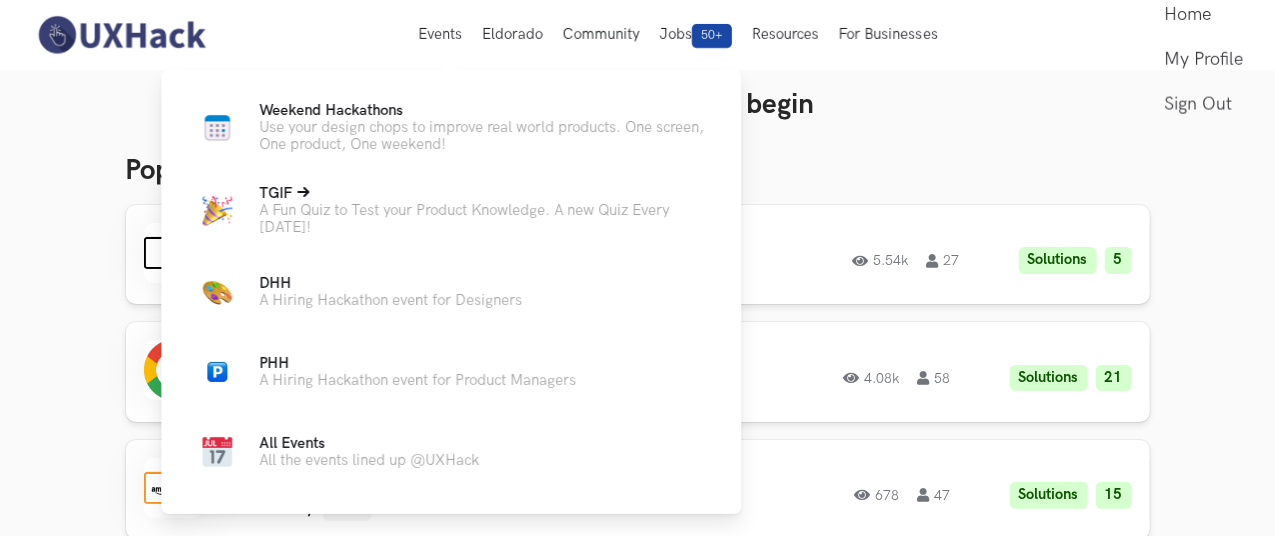 click on "TGIF  Live" at bounding box center [484, 193] 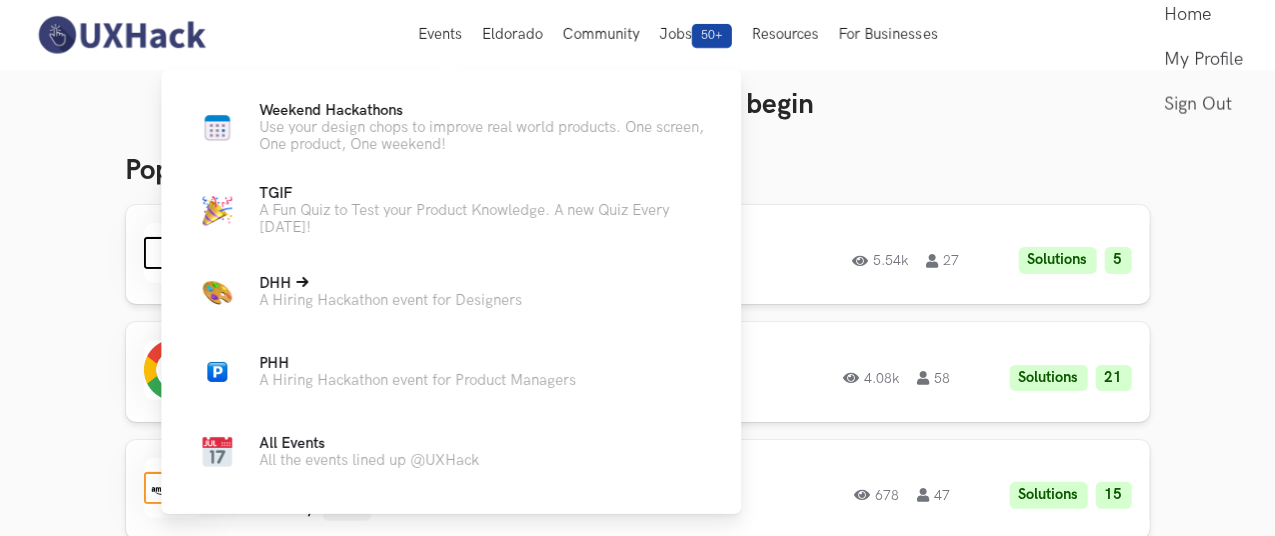 click on "A Hiring Hackathon event for Designers" at bounding box center [390, 300] 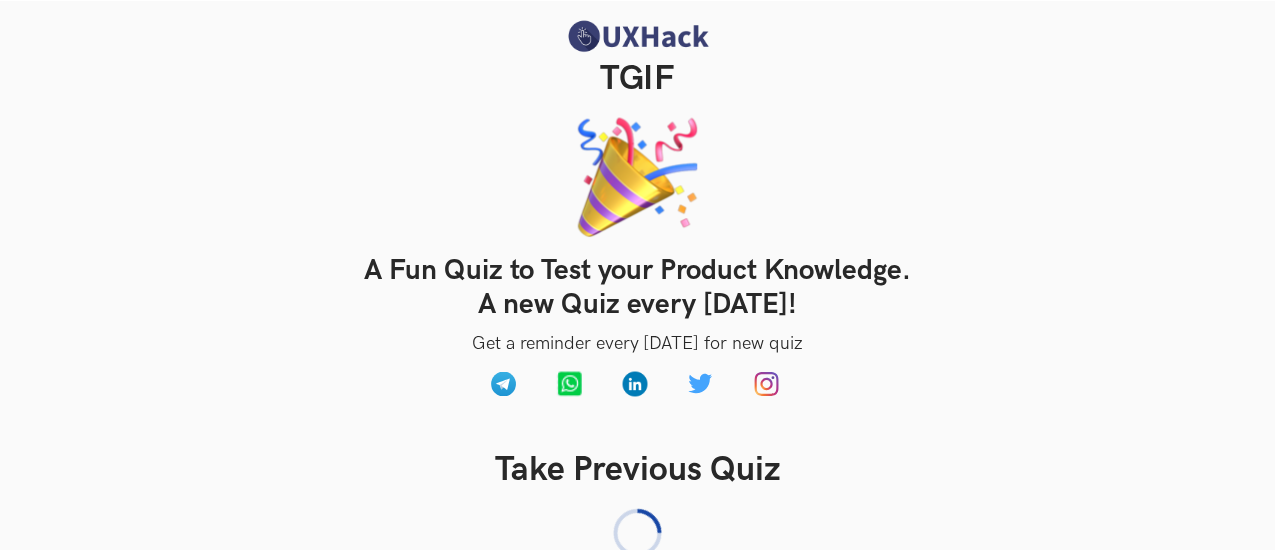 scroll, scrollTop: 0, scrollLeft: 0, axis: both 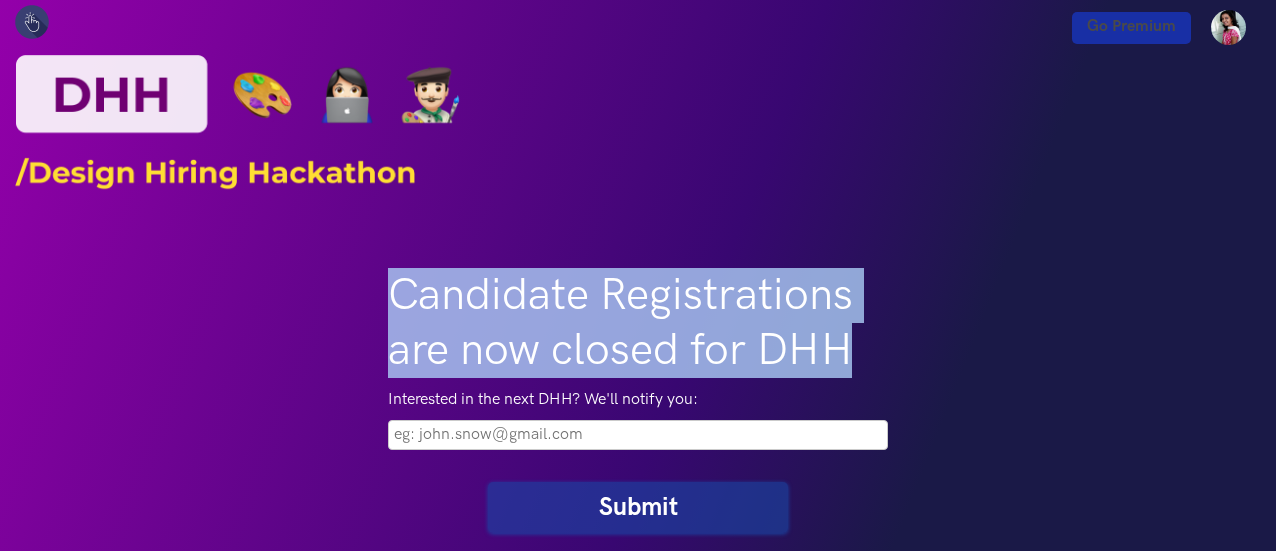 drag, startPoint x: 390, startPoint y: 300, endPoint x: 858, endPoint y: 346, distance: 470.25525 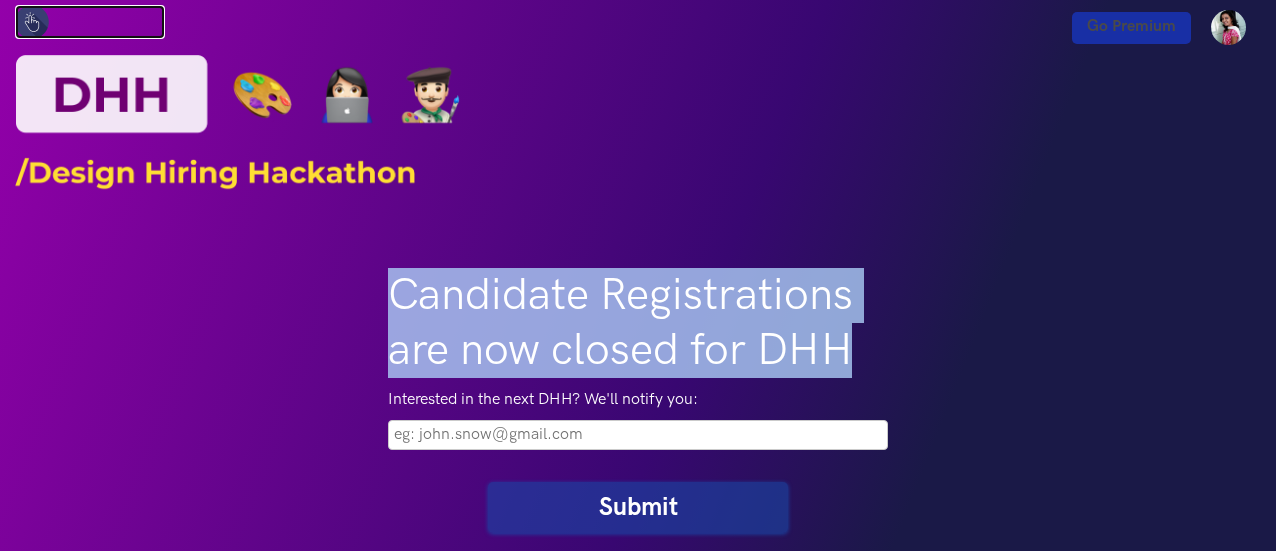 click at bounding box center [32, 22] 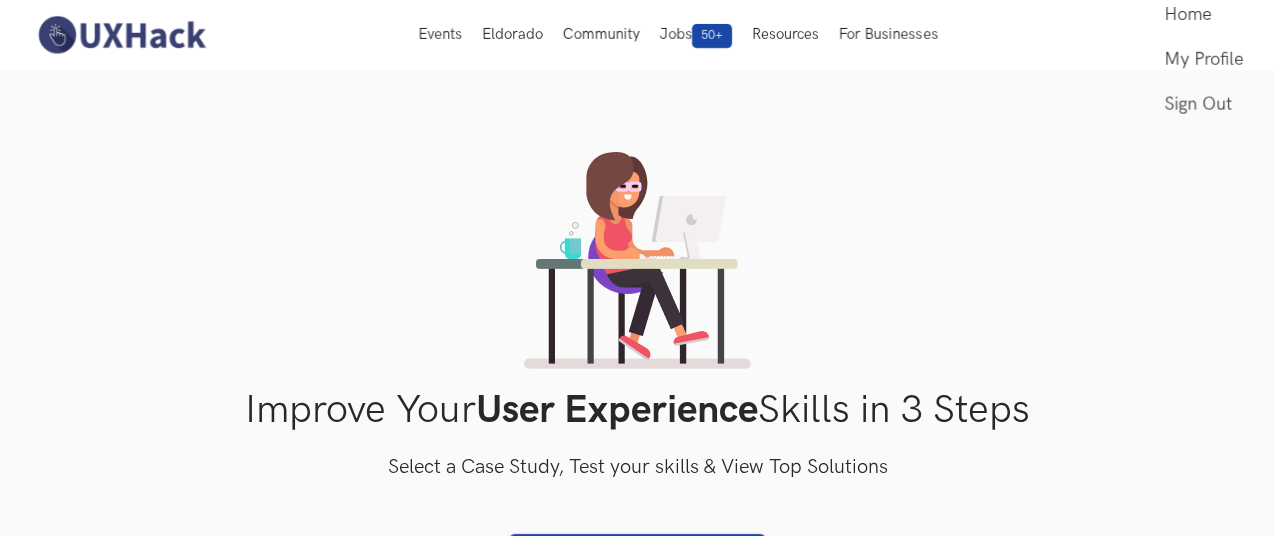 scroll, scrollTop: 0, scrollLeft: 0, axis: both 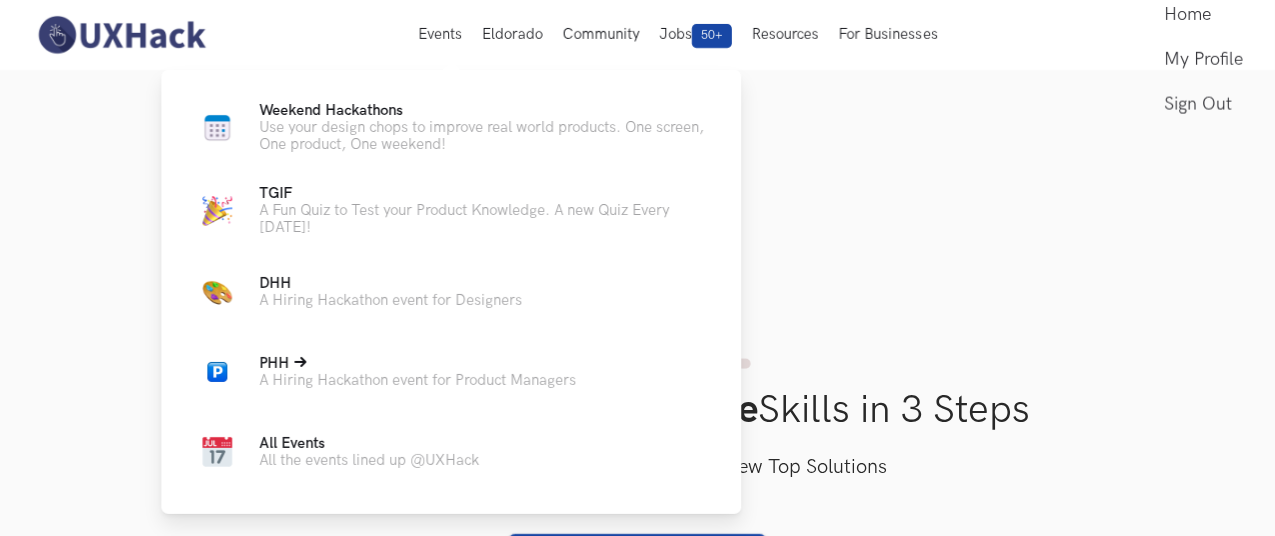 click on "PHH  Live" at bounding box center [417, 363] 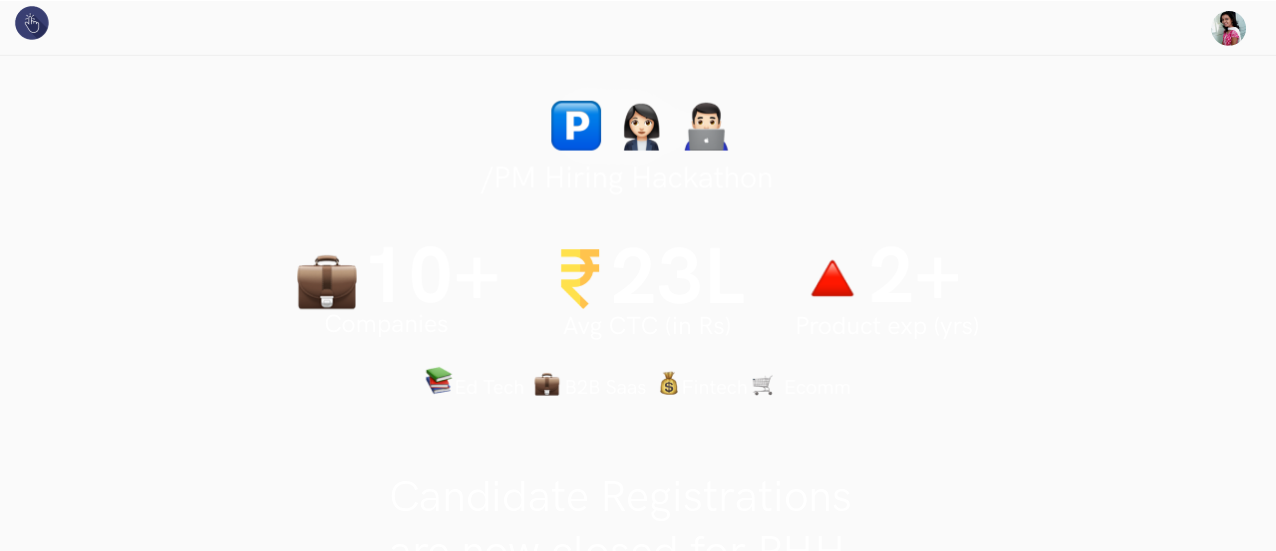 scroll, scrollTop: 0, scrollLeft: 0, axis: both 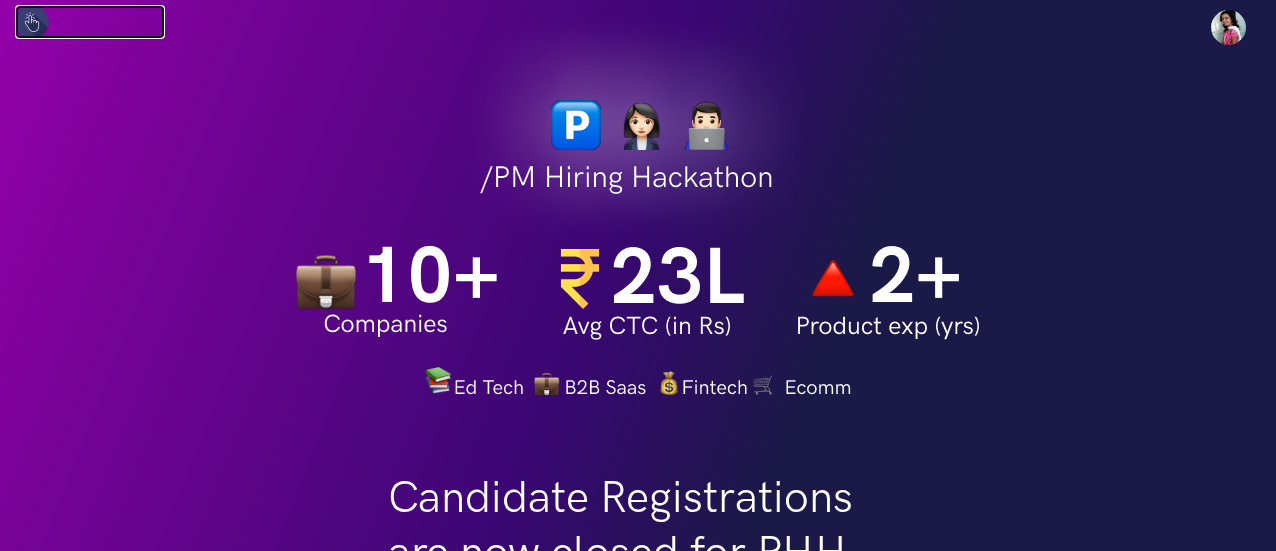 click at bounding box center [32, 22] 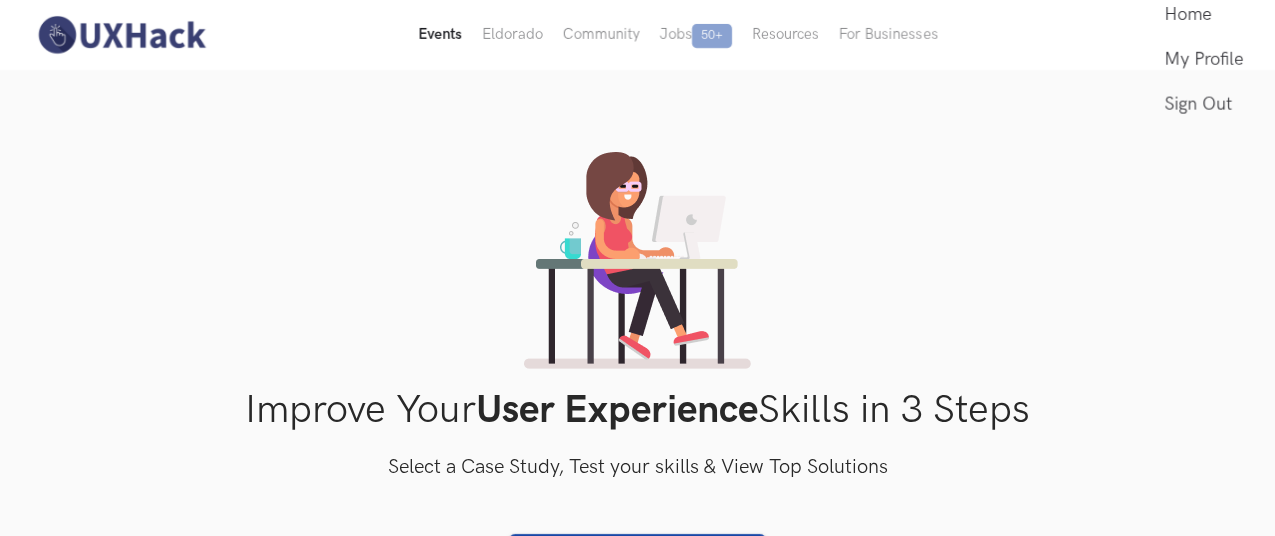 scroll, scrollTop: 0, scrollLeft: 0, axis: both 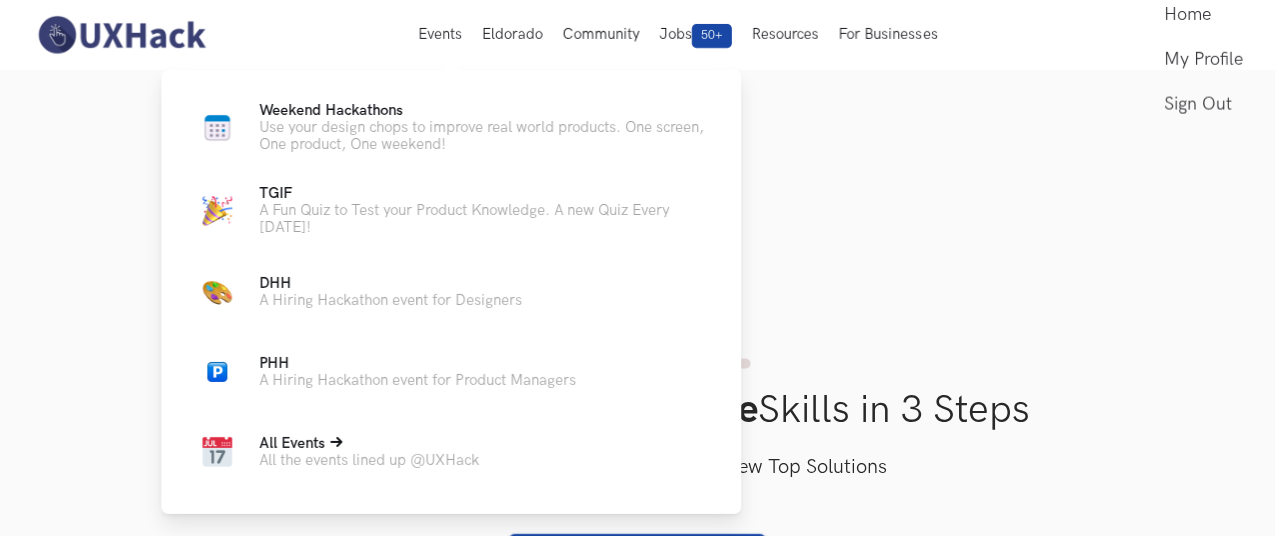 click on "All the events lined up @UXHack" at bounding box center (369, 460) 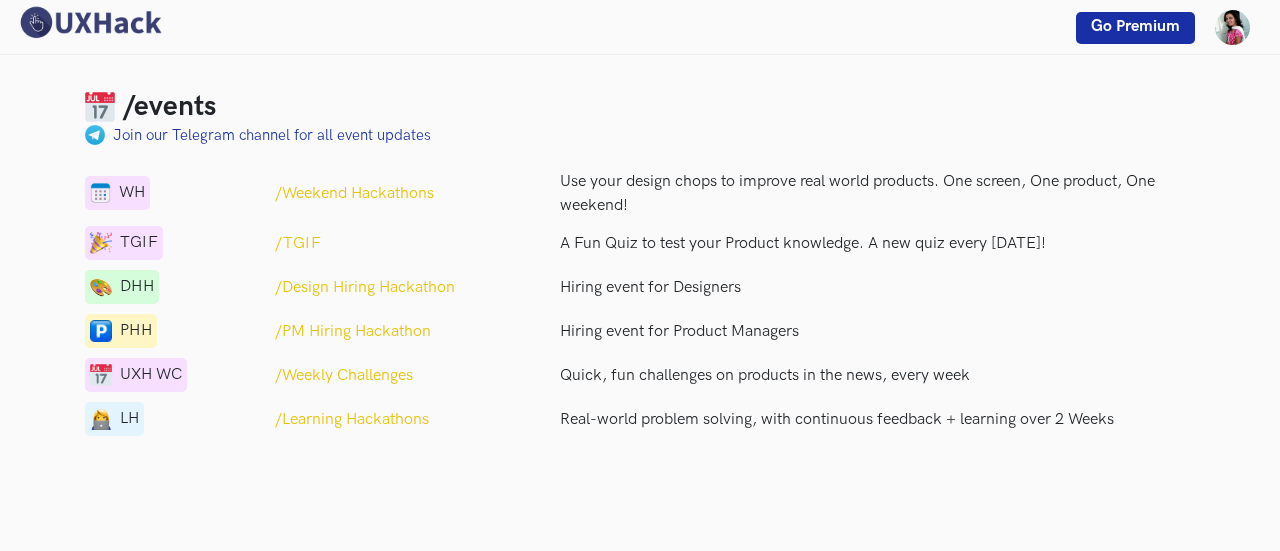 scroll, scrollTop: 0, scrollLeft: 0, axis: both 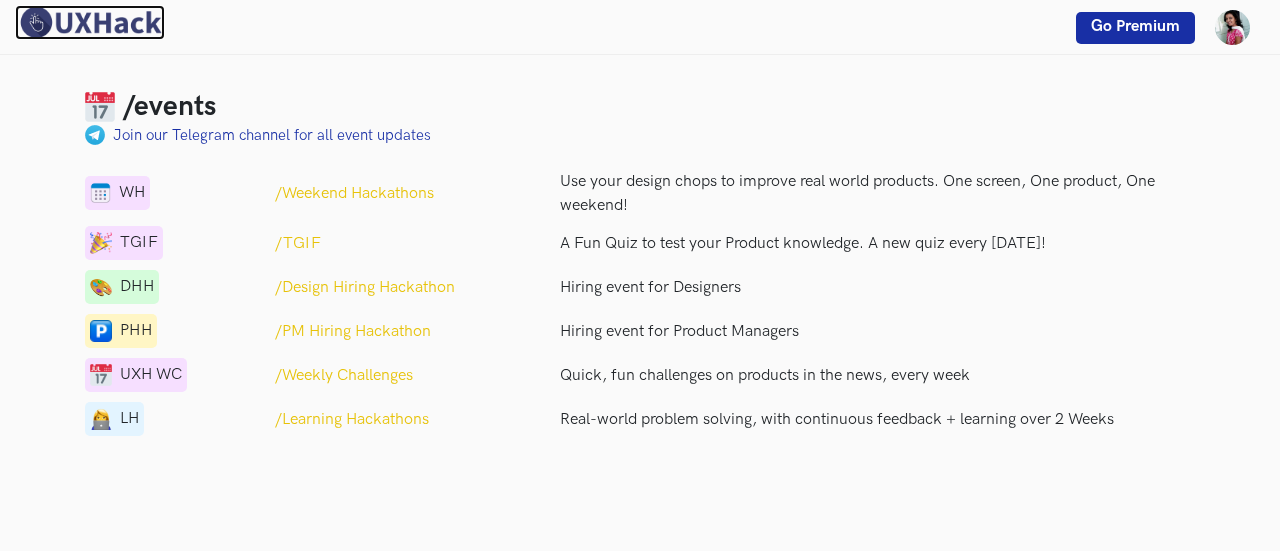 click at bounding box center [90, 22] 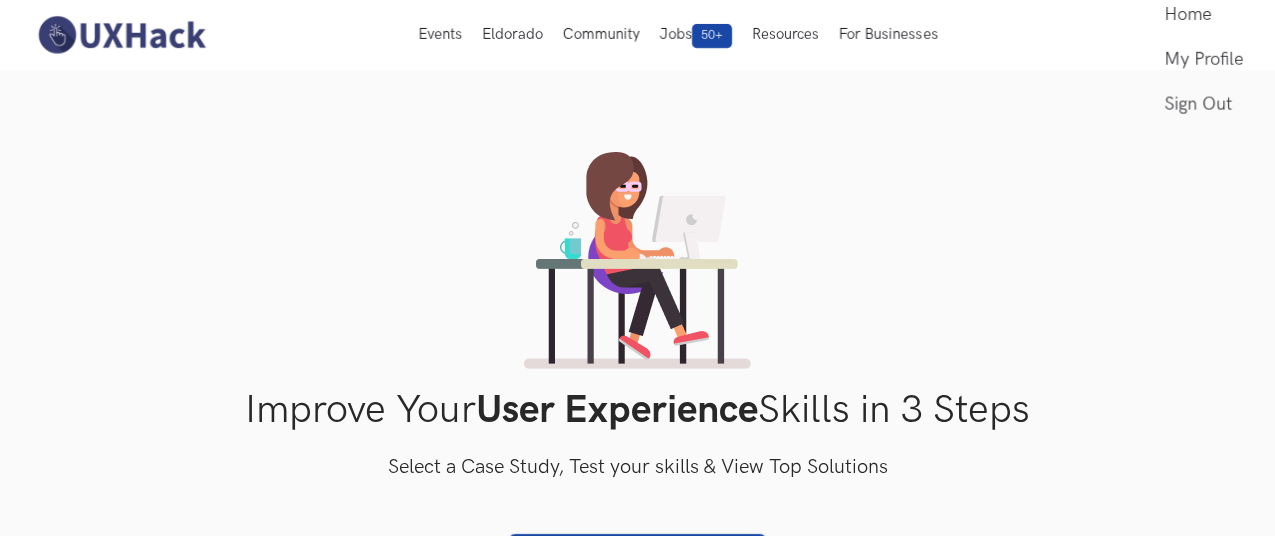 scroll, scrollTop: 0, scrollLeft: 0, axis: both 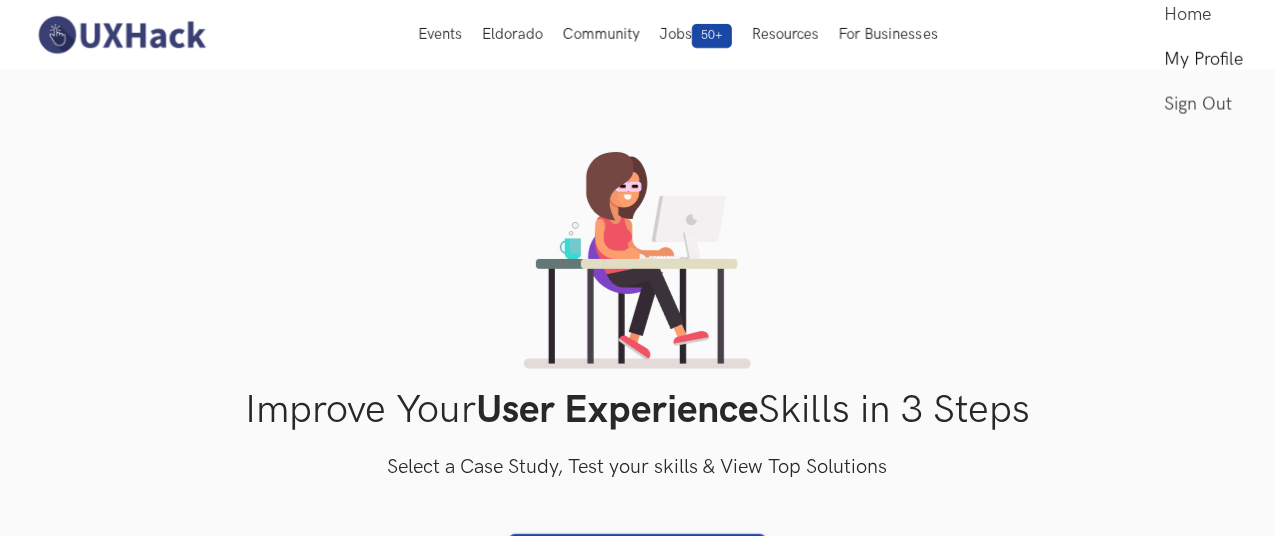 click on "My Profile" at bounding box center (1203, 59) 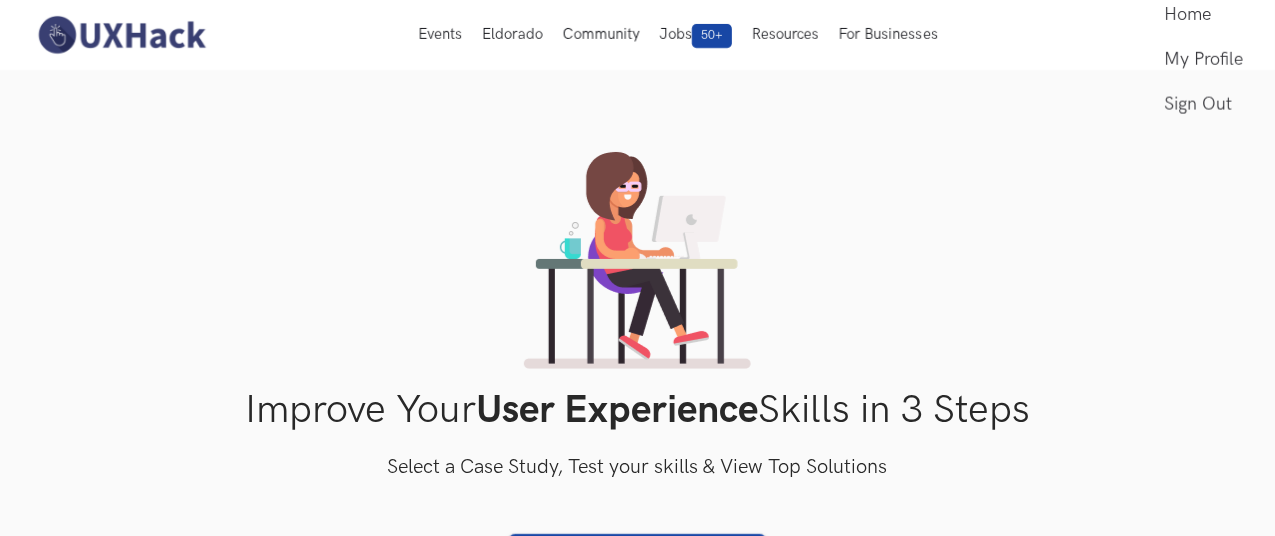 scroll, scrollTop: 84, scrollLeft: 0, axis: vertical 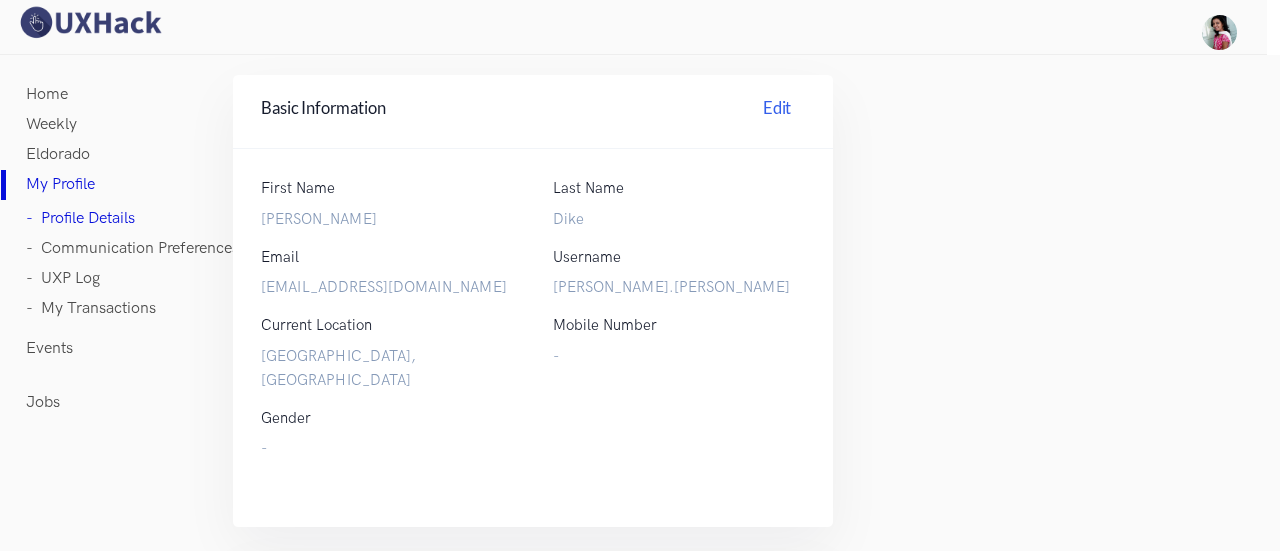 click on "Weekly" at bounding box center [132, 125] 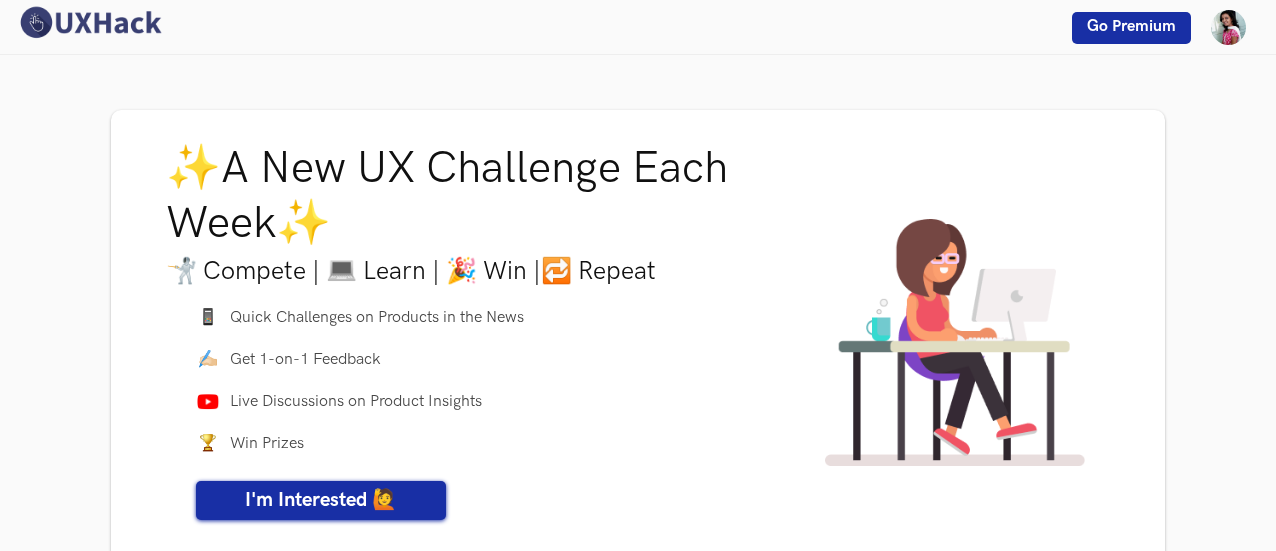 scroll, scrollTop: 0, scrollLeft: 0, axis: both 